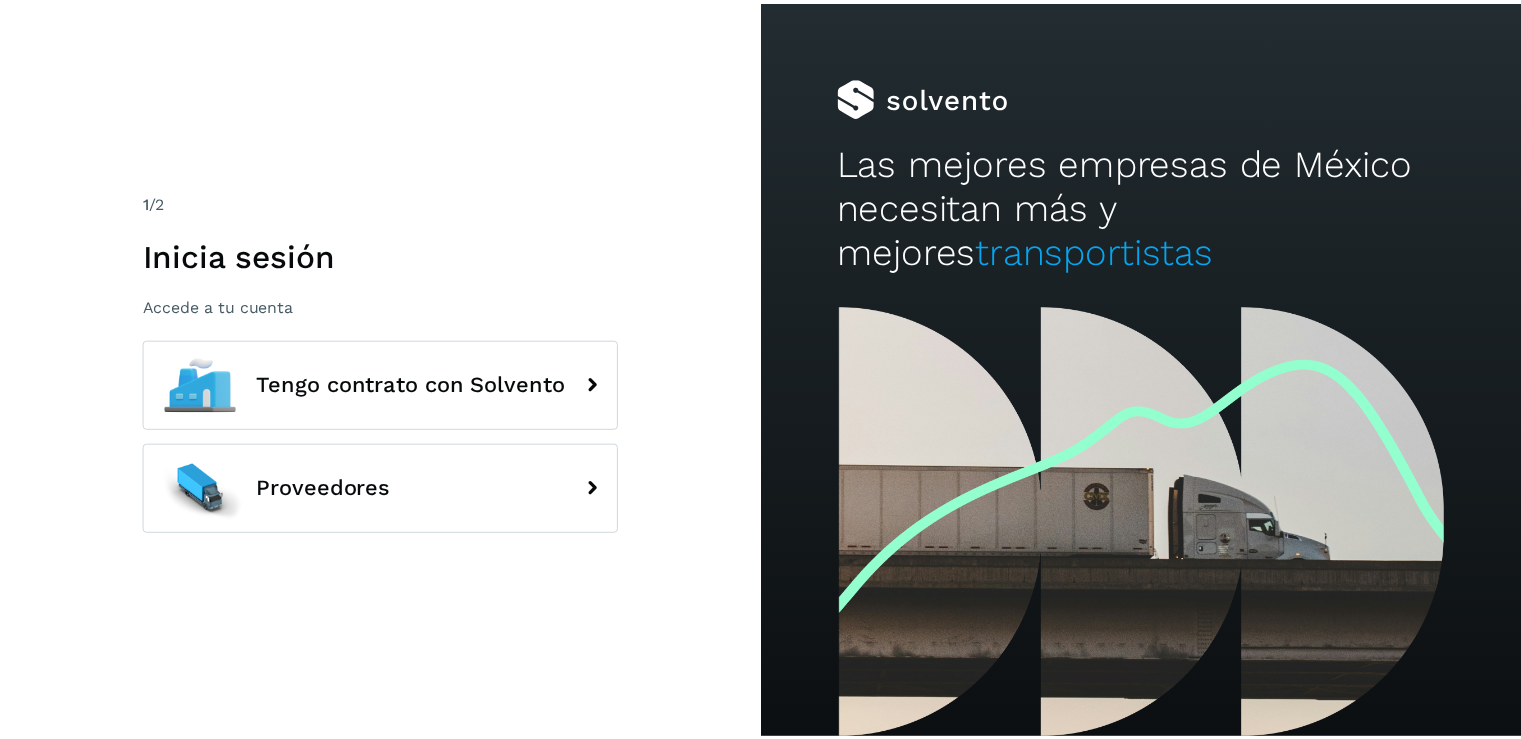 scroll, scrollTop: 0, scrollLeft: 0, axis: both 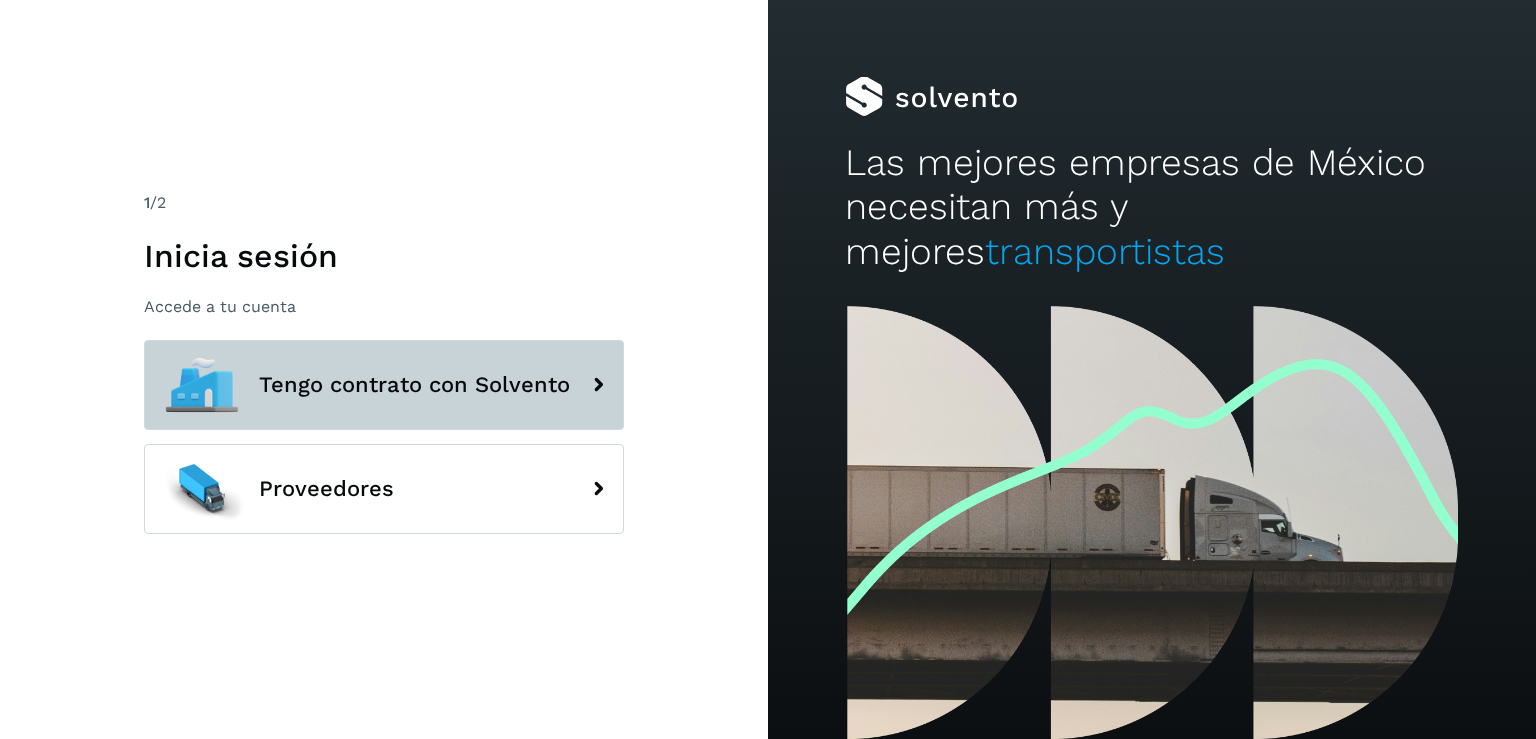 click on "Tengo contrato con Solvento" 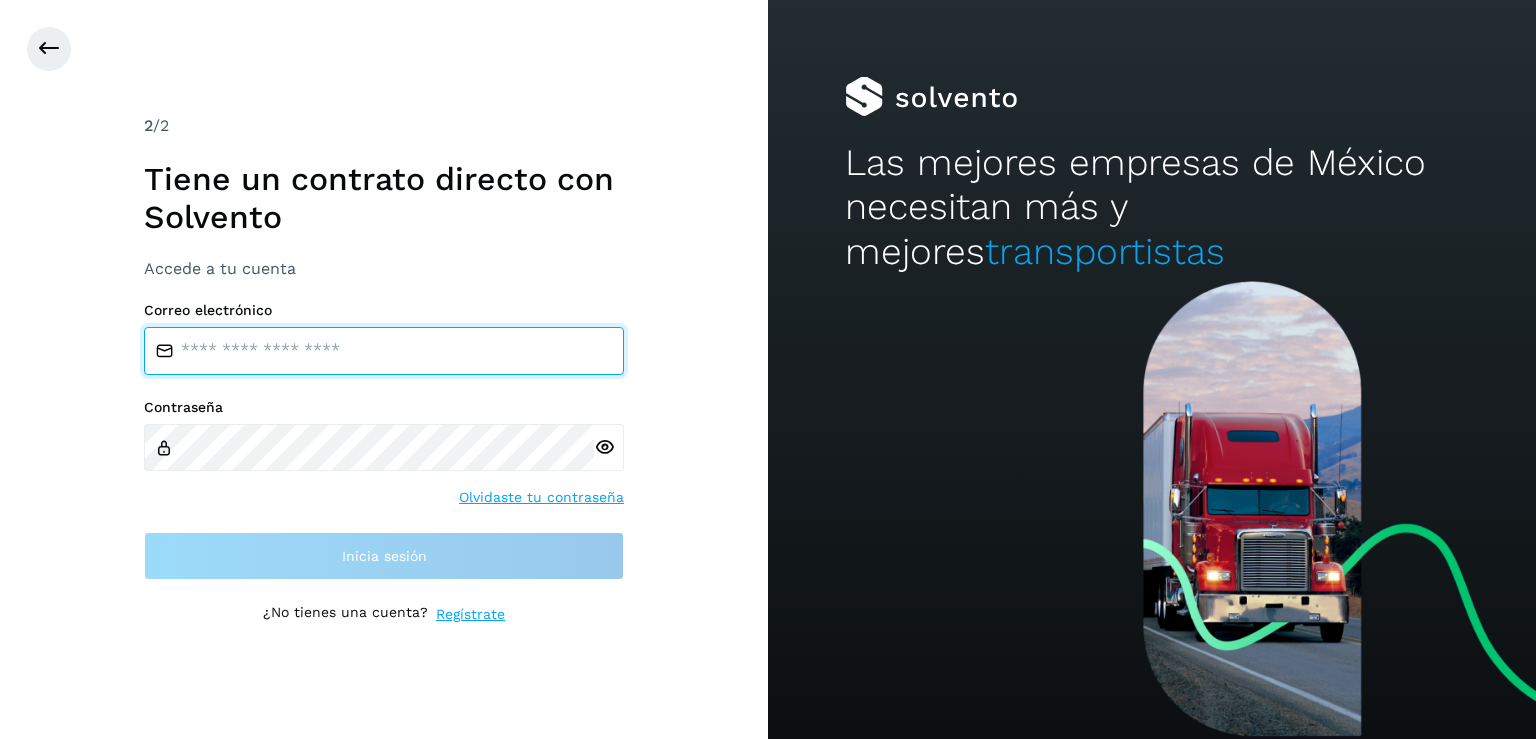 click at bounding box center (384, 351) 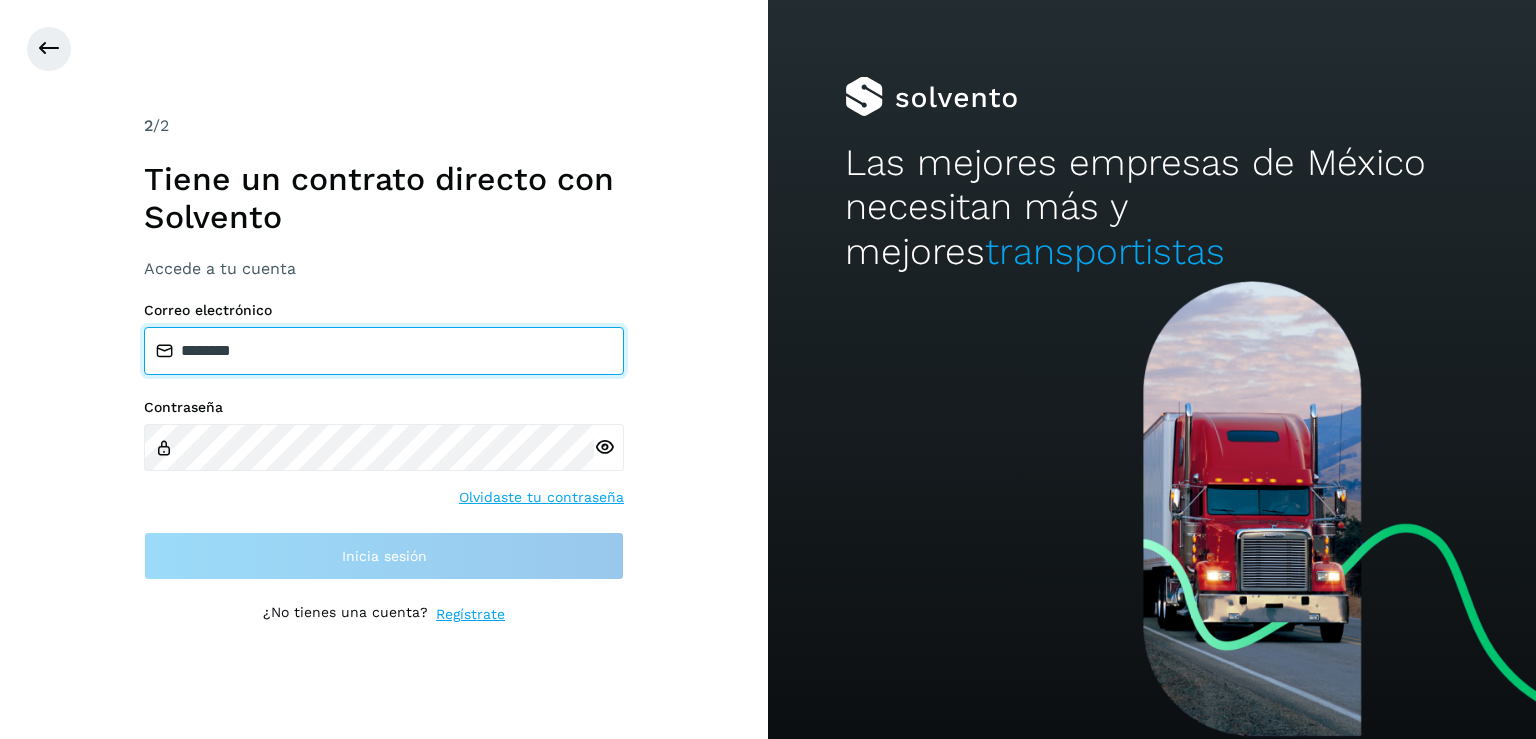 type on "**********" 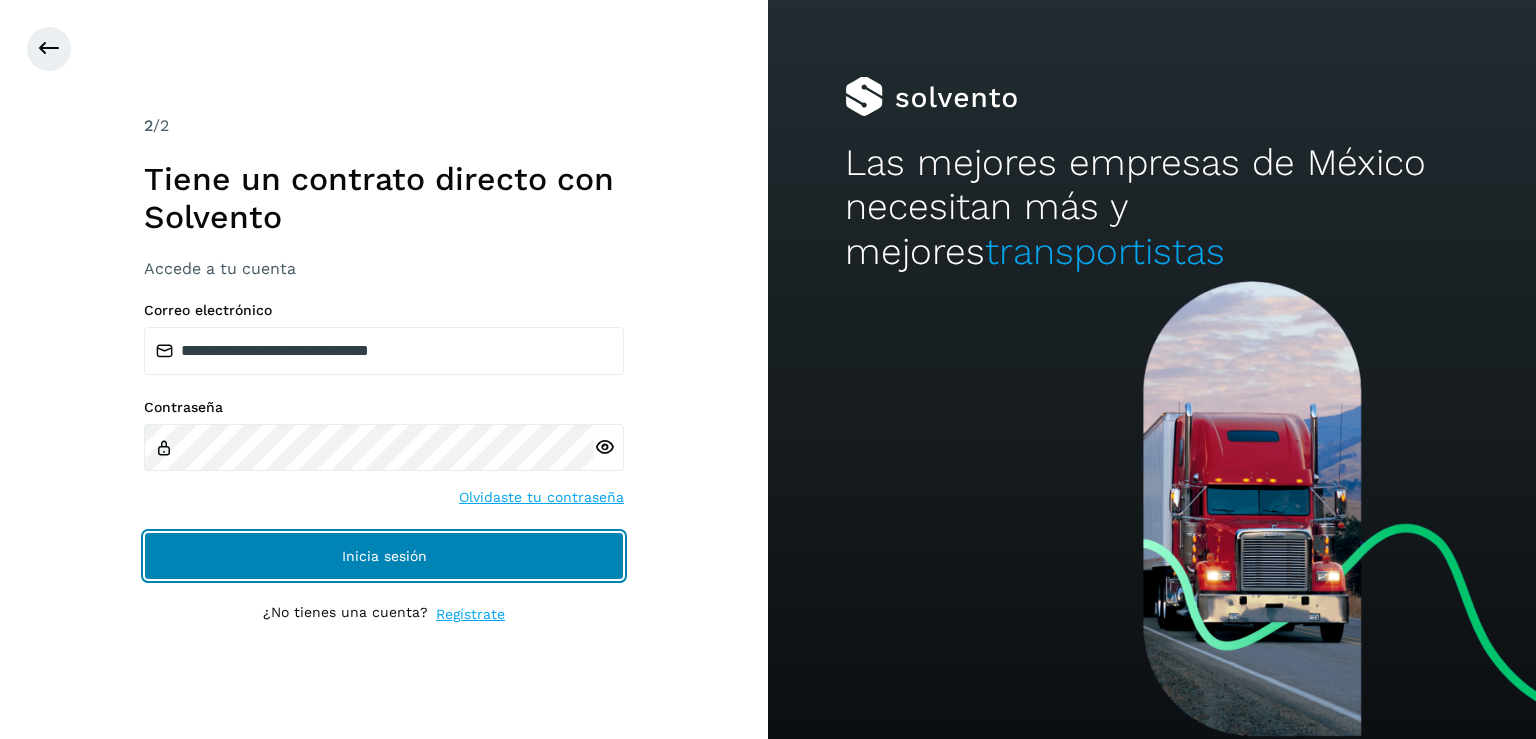 click on "Inicia sesión" at bounding box center [384, 556] 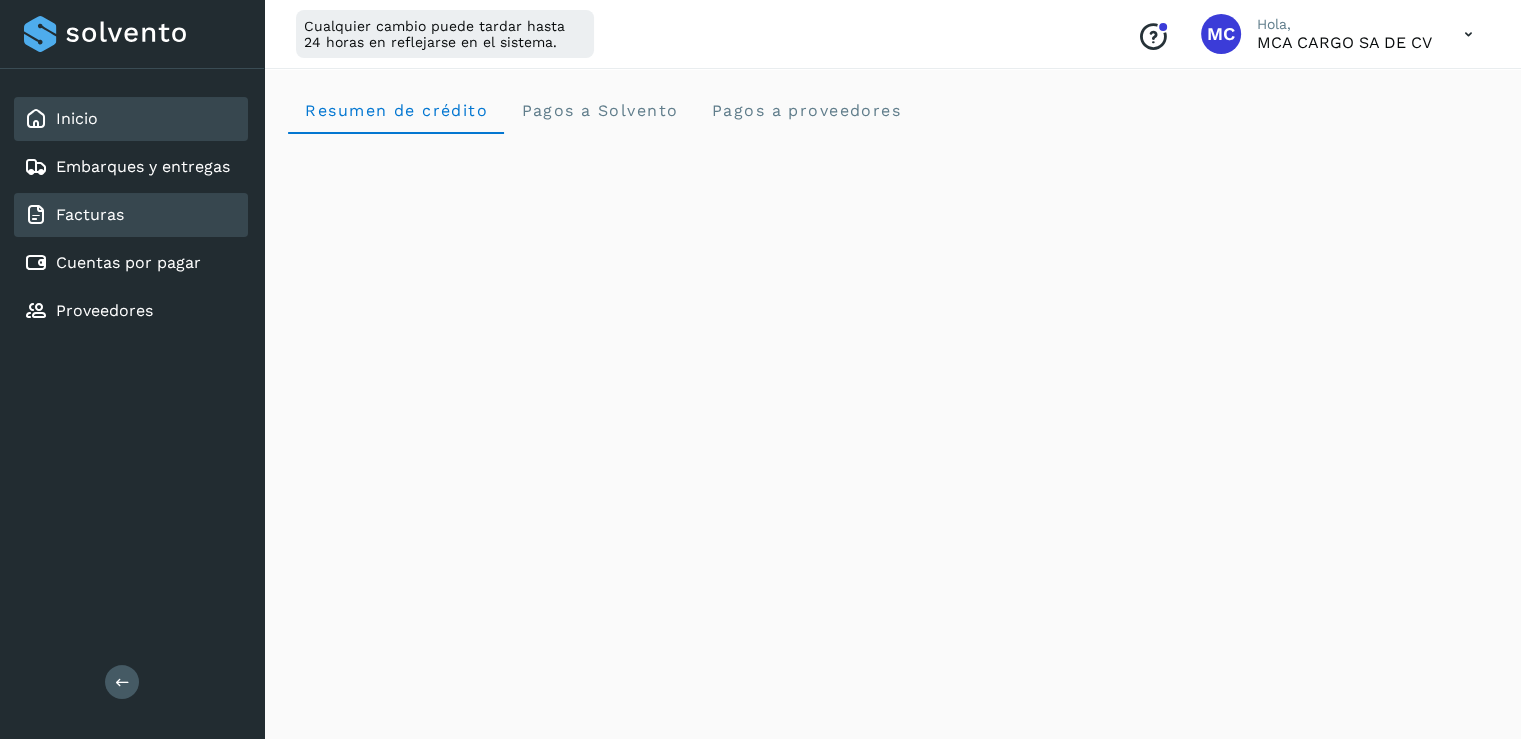 click on "Facturas" 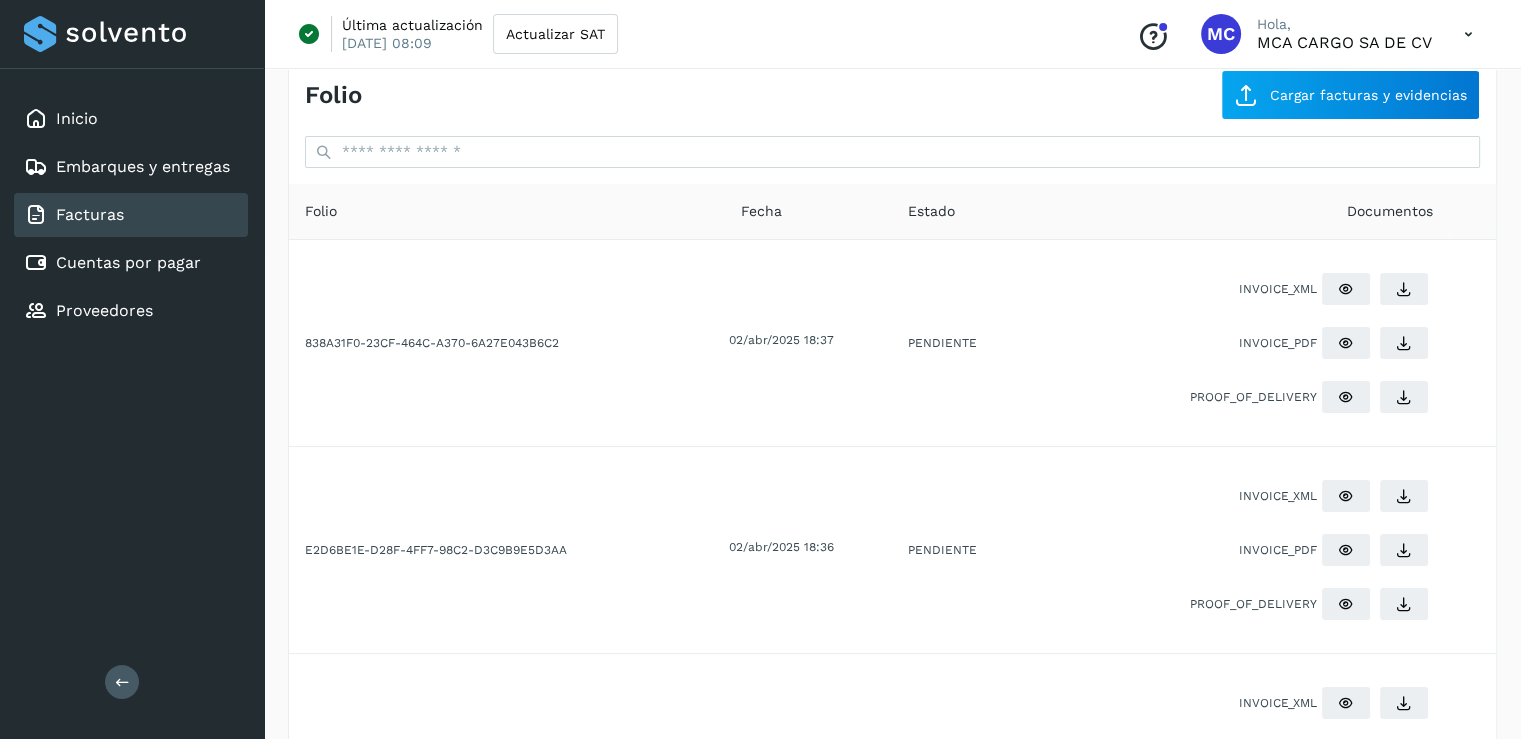 scroll, scrollTop: 0, scrollLeft: 0, axis: both 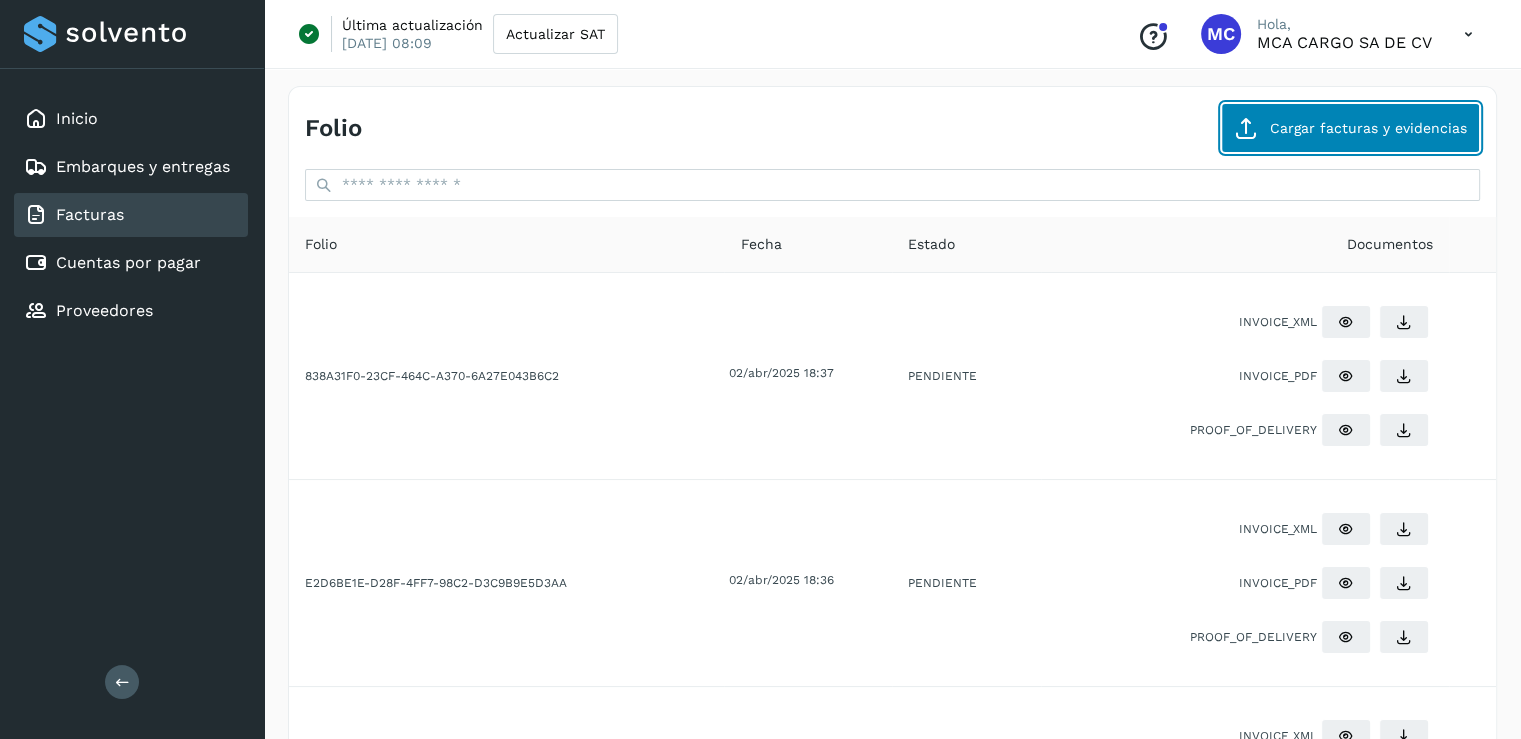 click on "Cargar facturas y evidencias" at bounding box center (1350, 128) 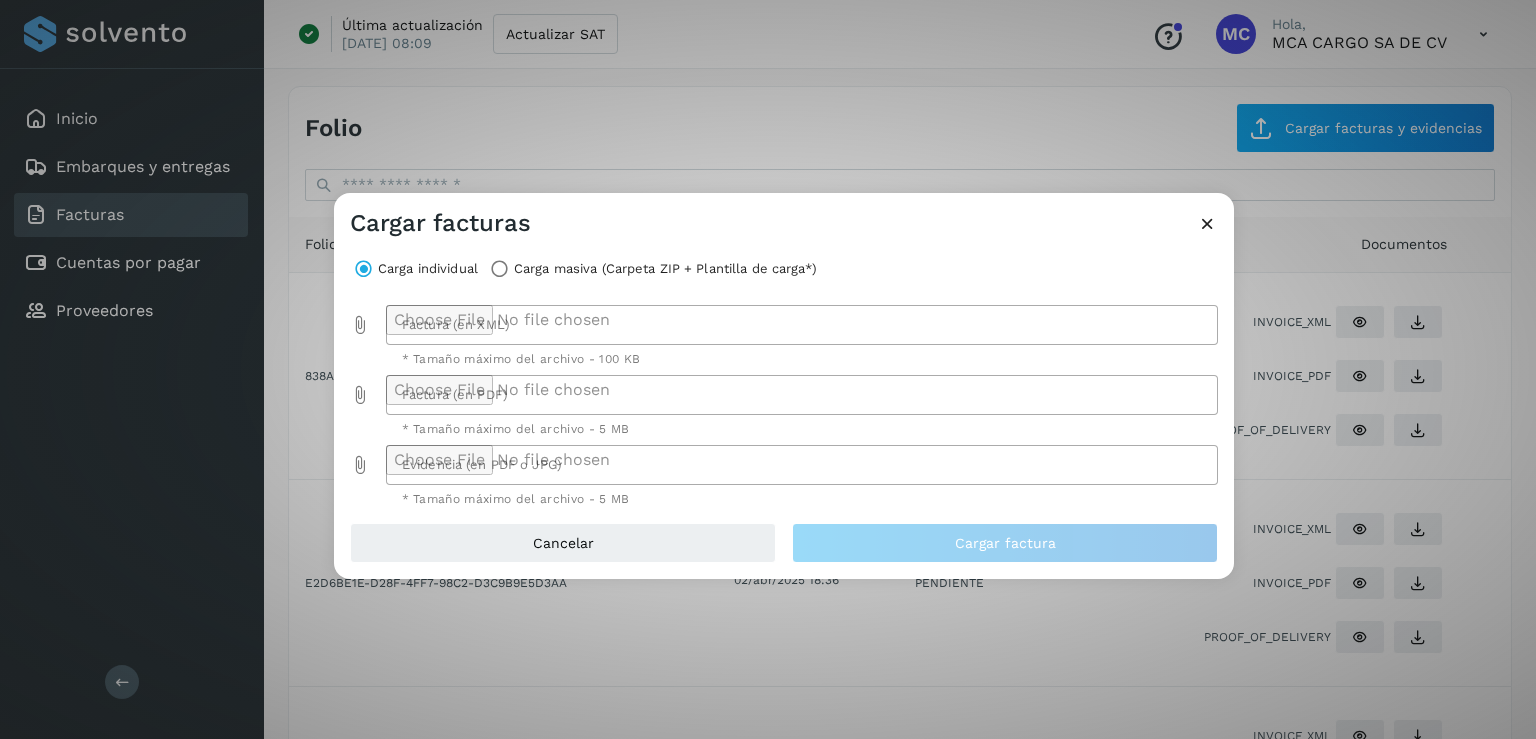 click at bounding box center [1207, 223] 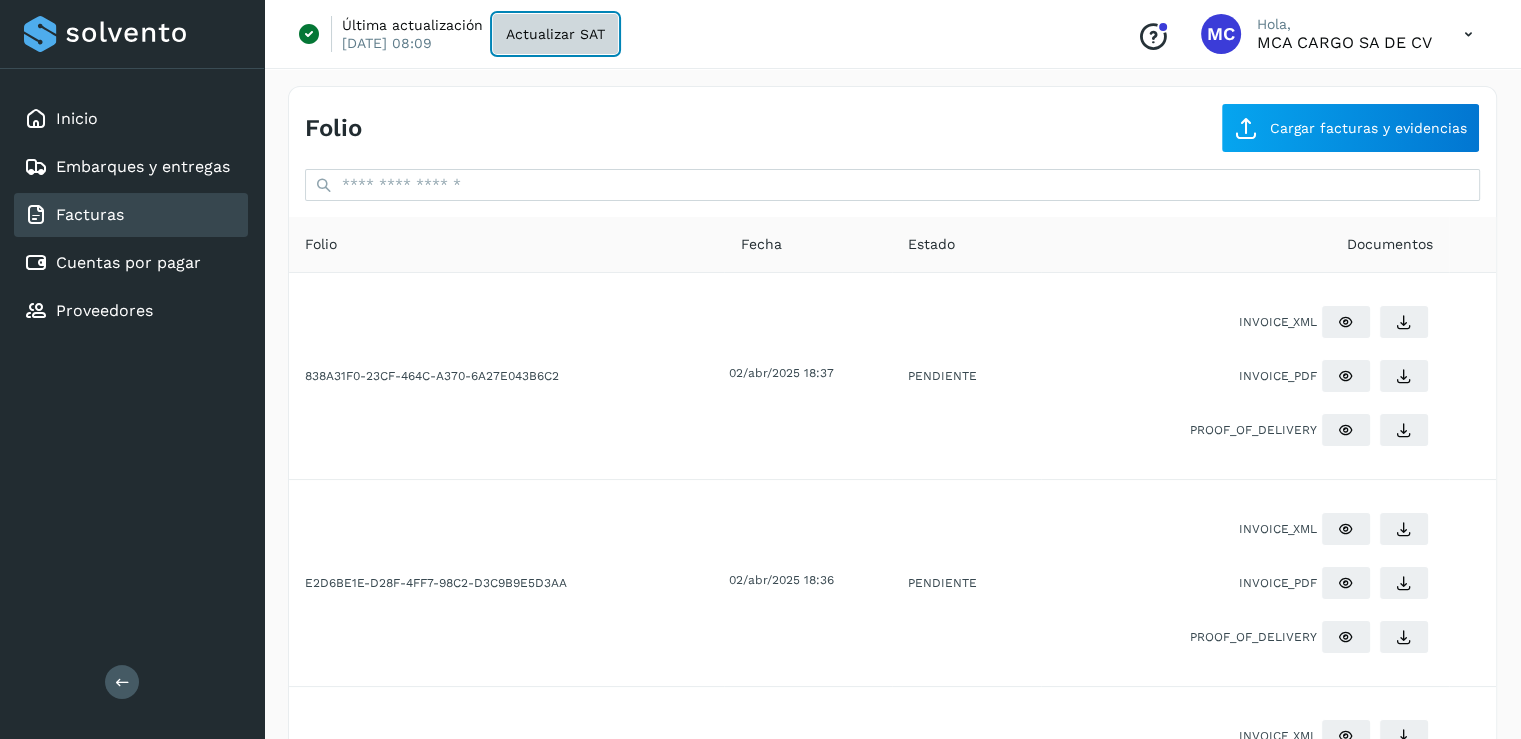 click on "Actualizar SAT" 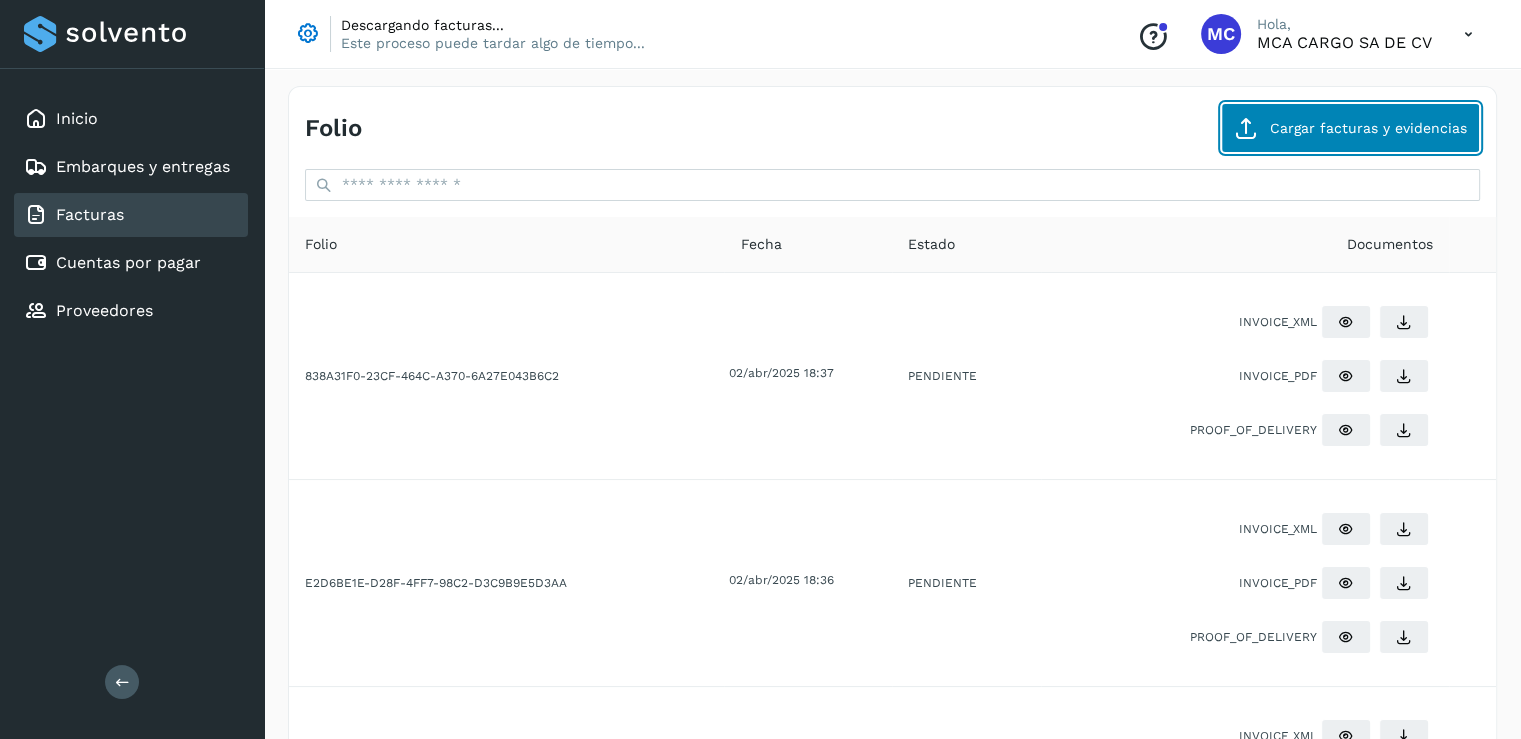 click on "Cargar facturas y evidencias" 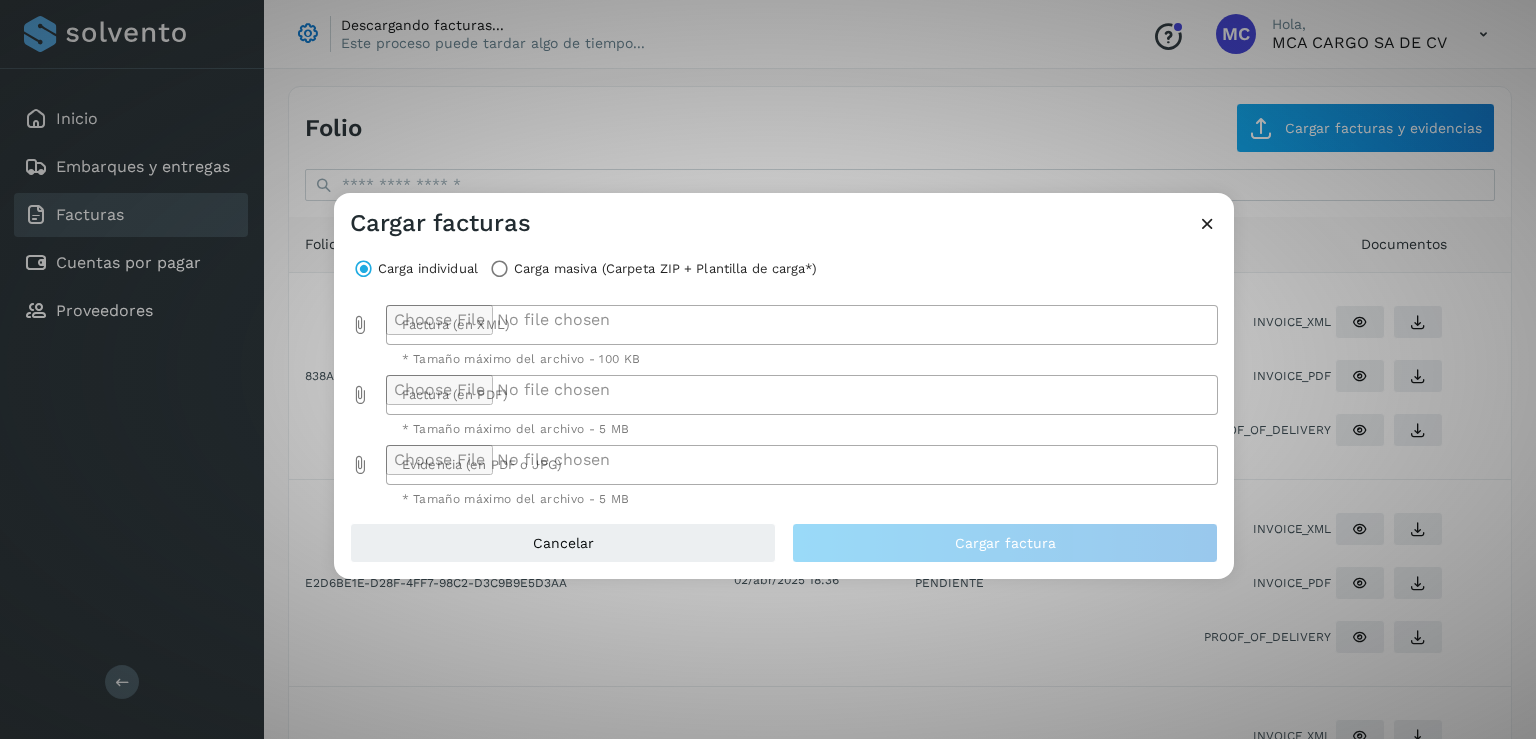 click 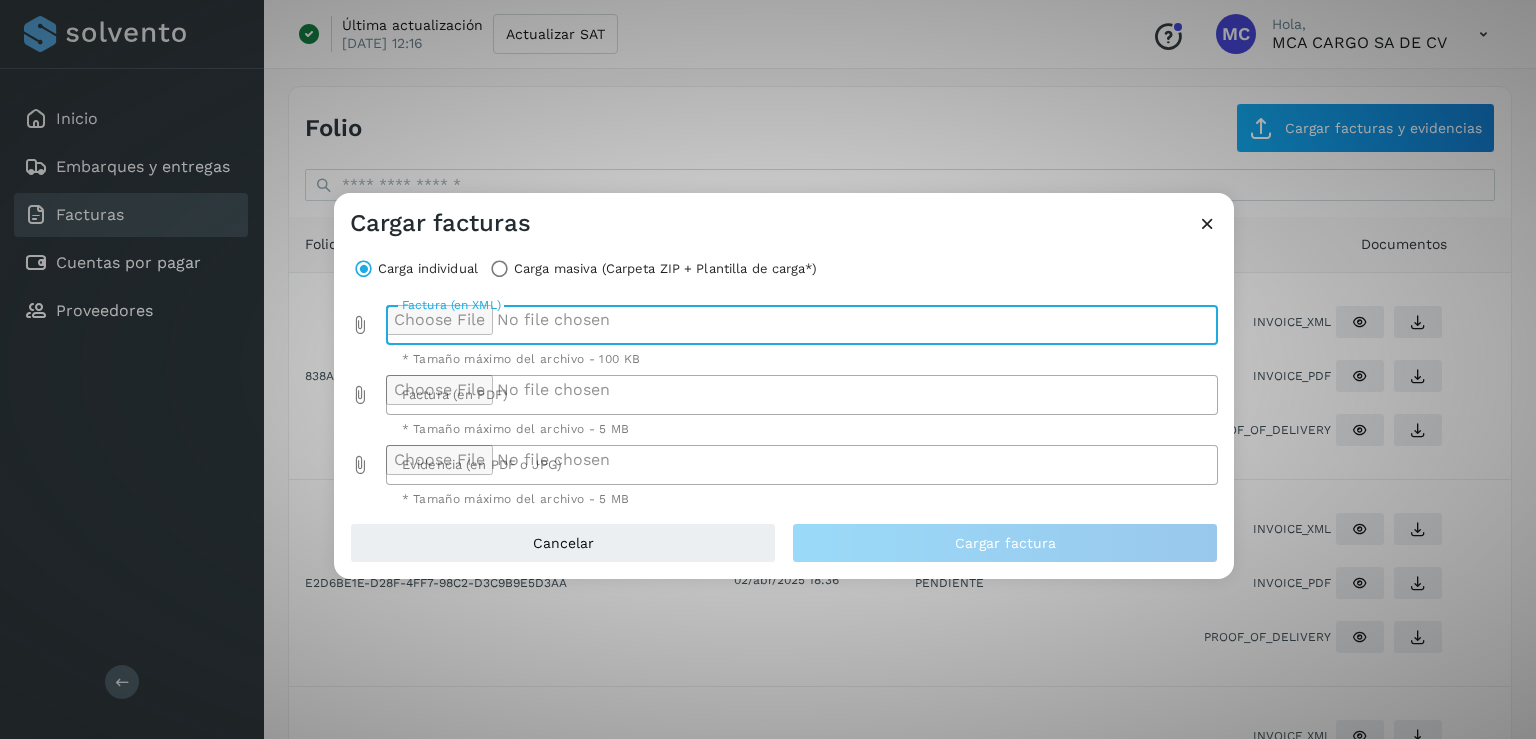 type on "**********" 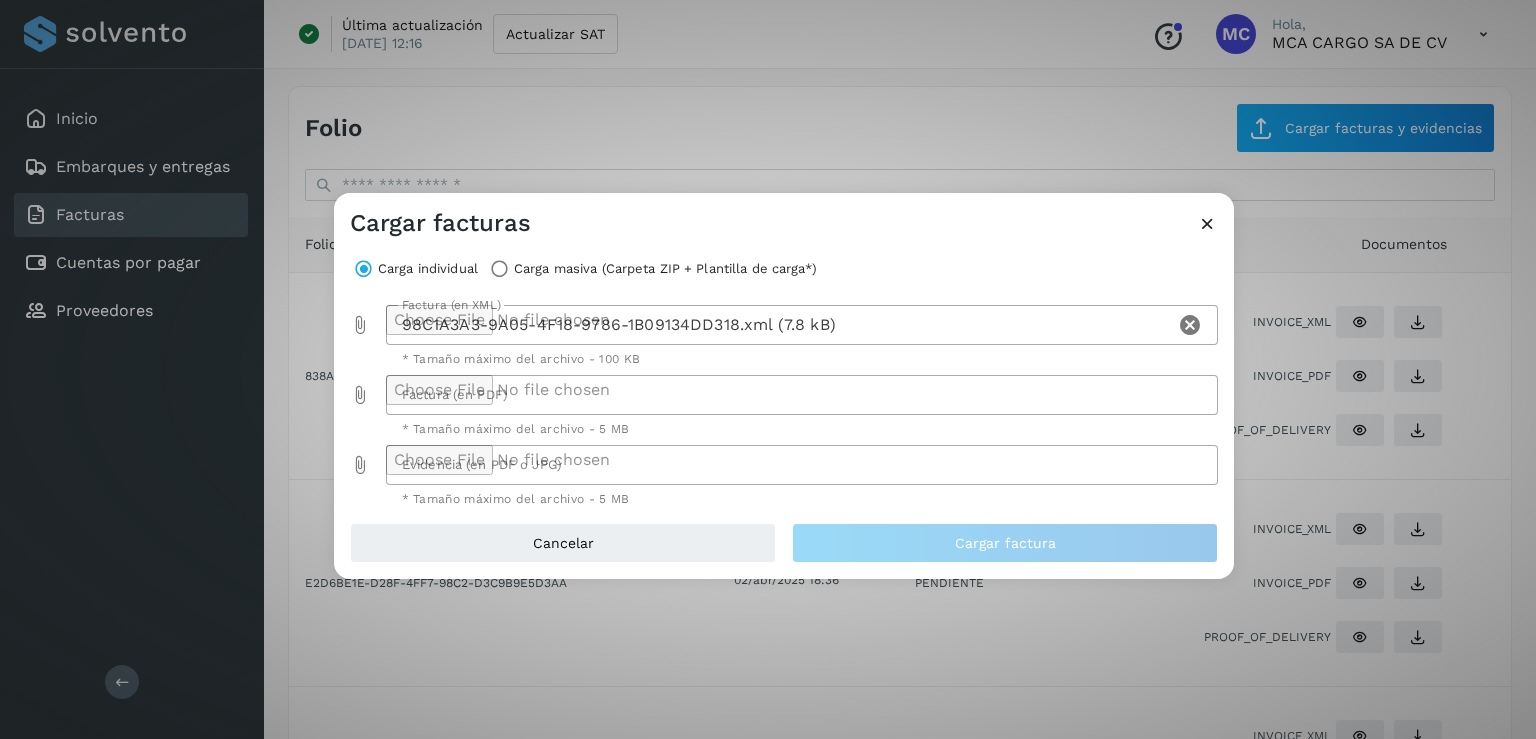 click 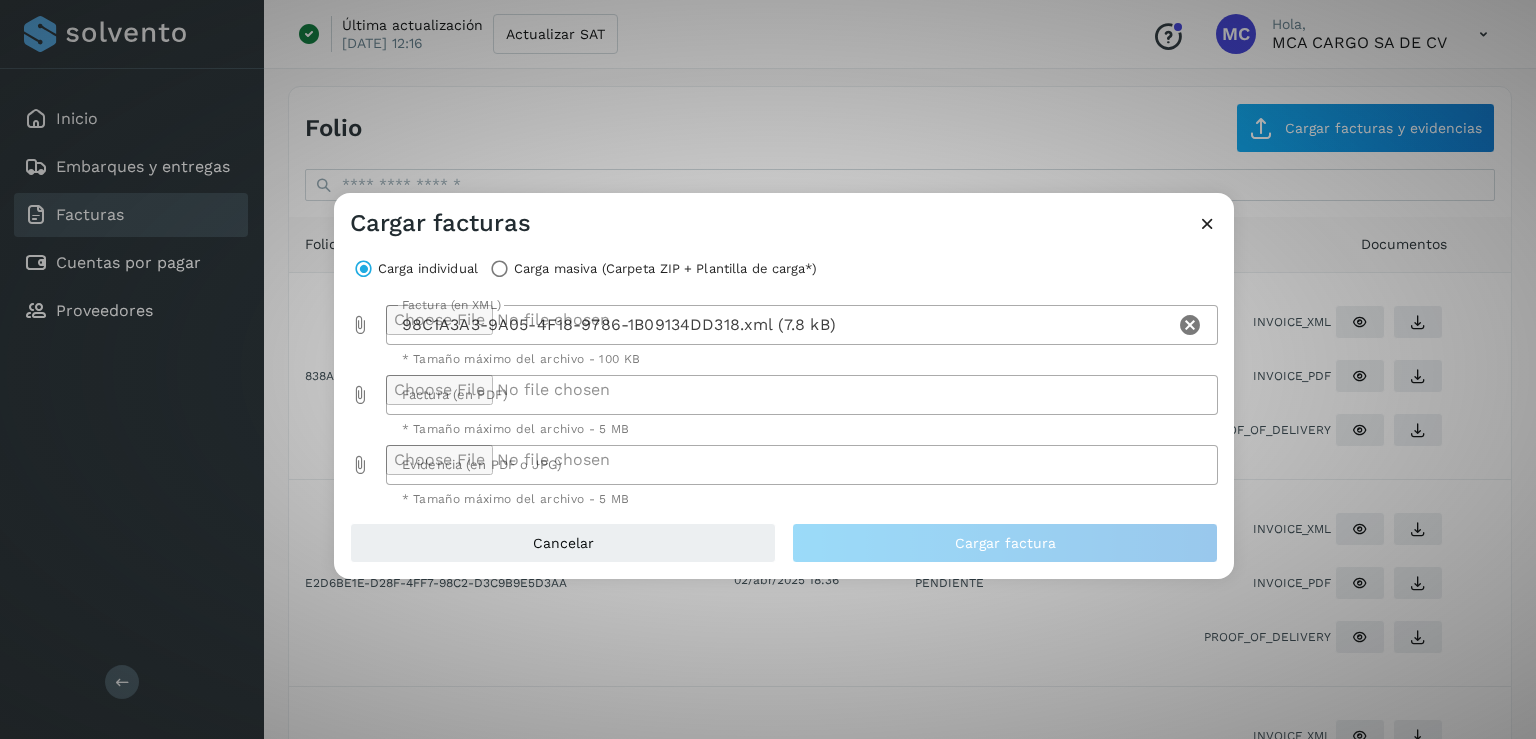 type on "**********" 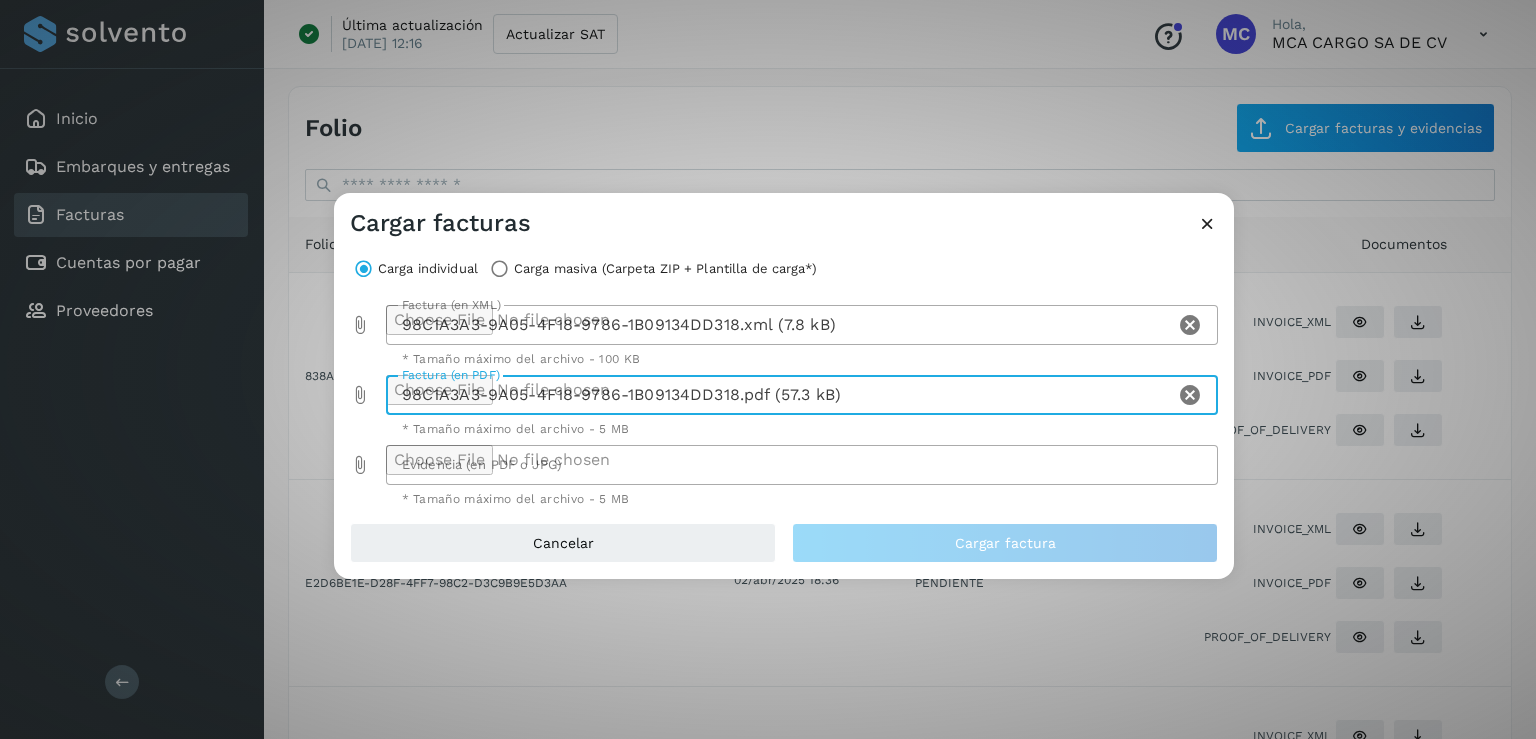 click 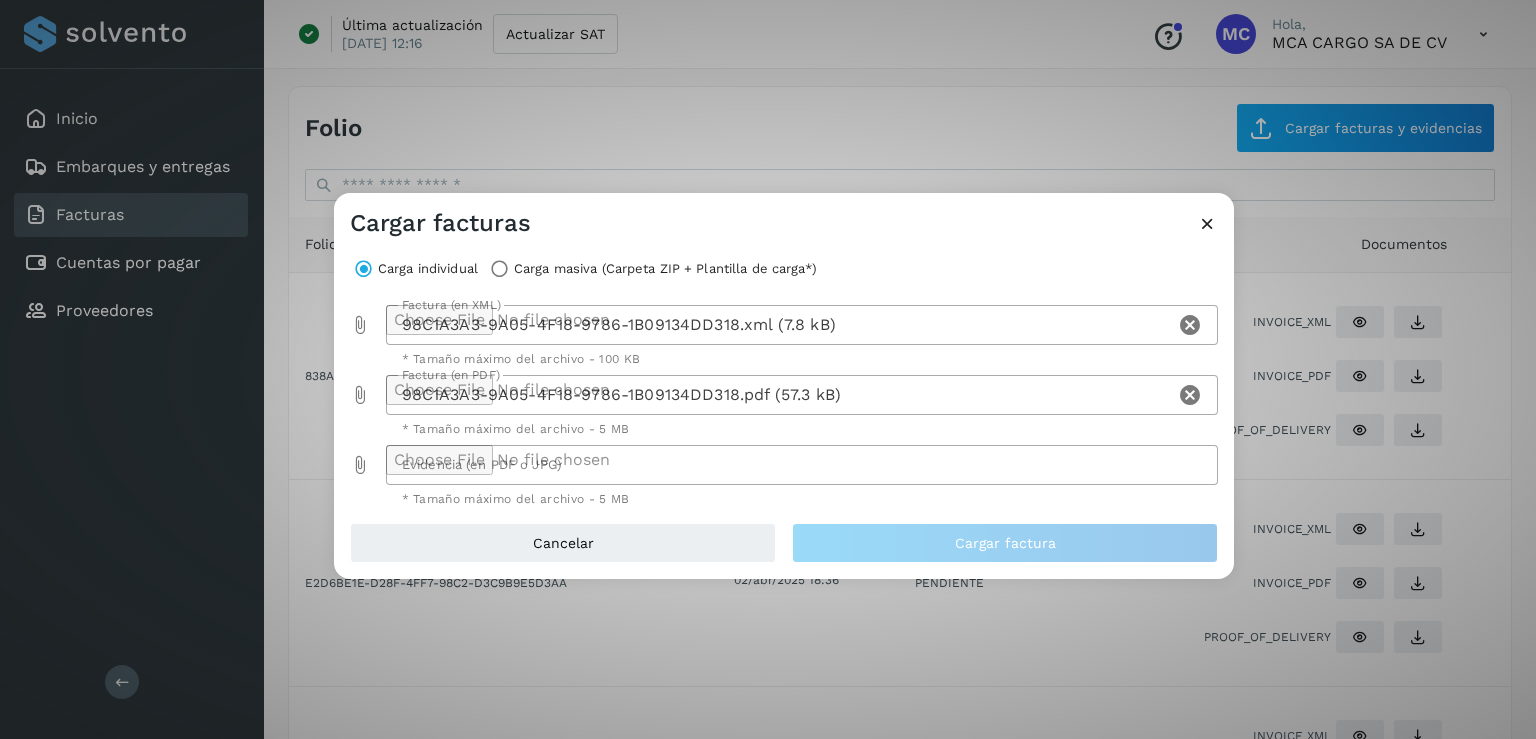 type on "**********" 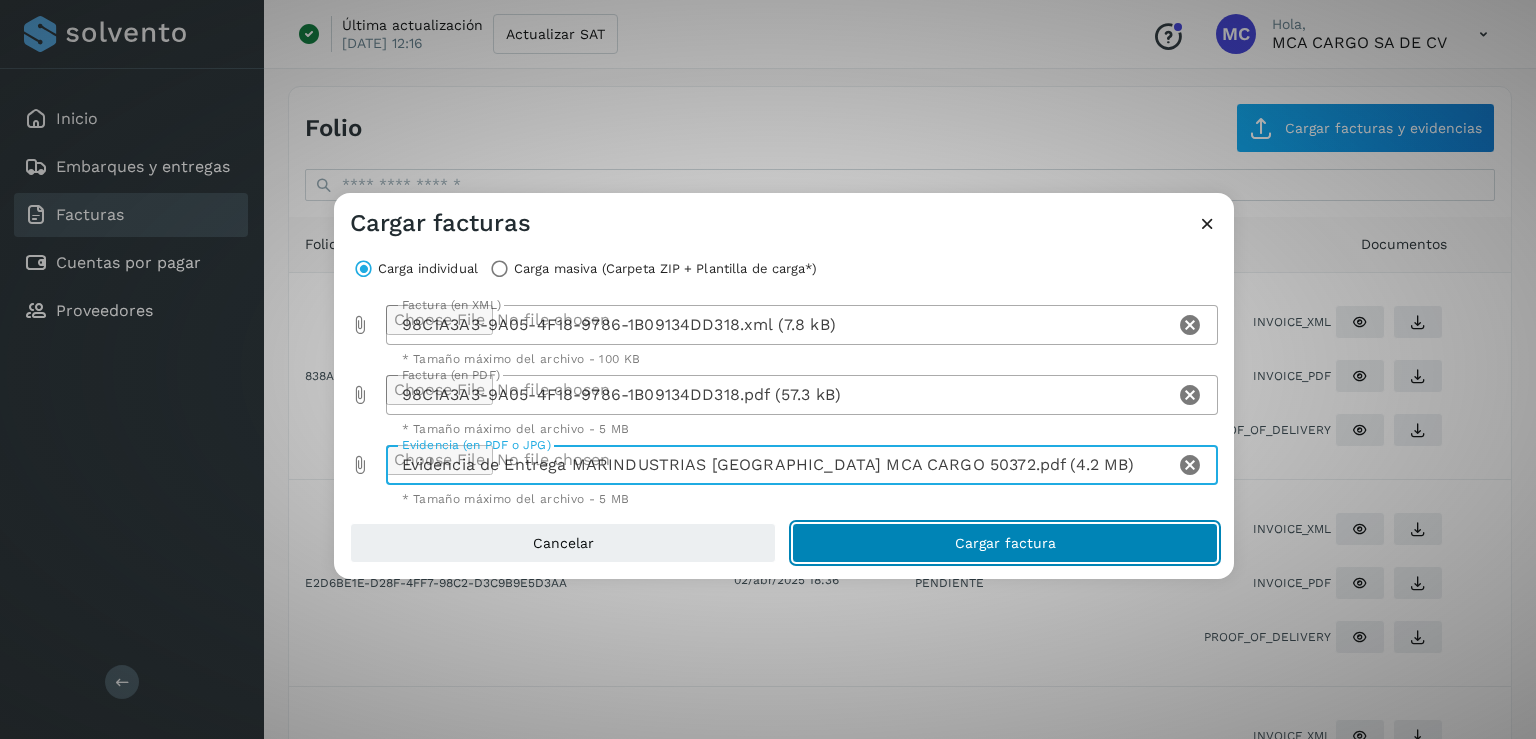 click on "Cargar factura" 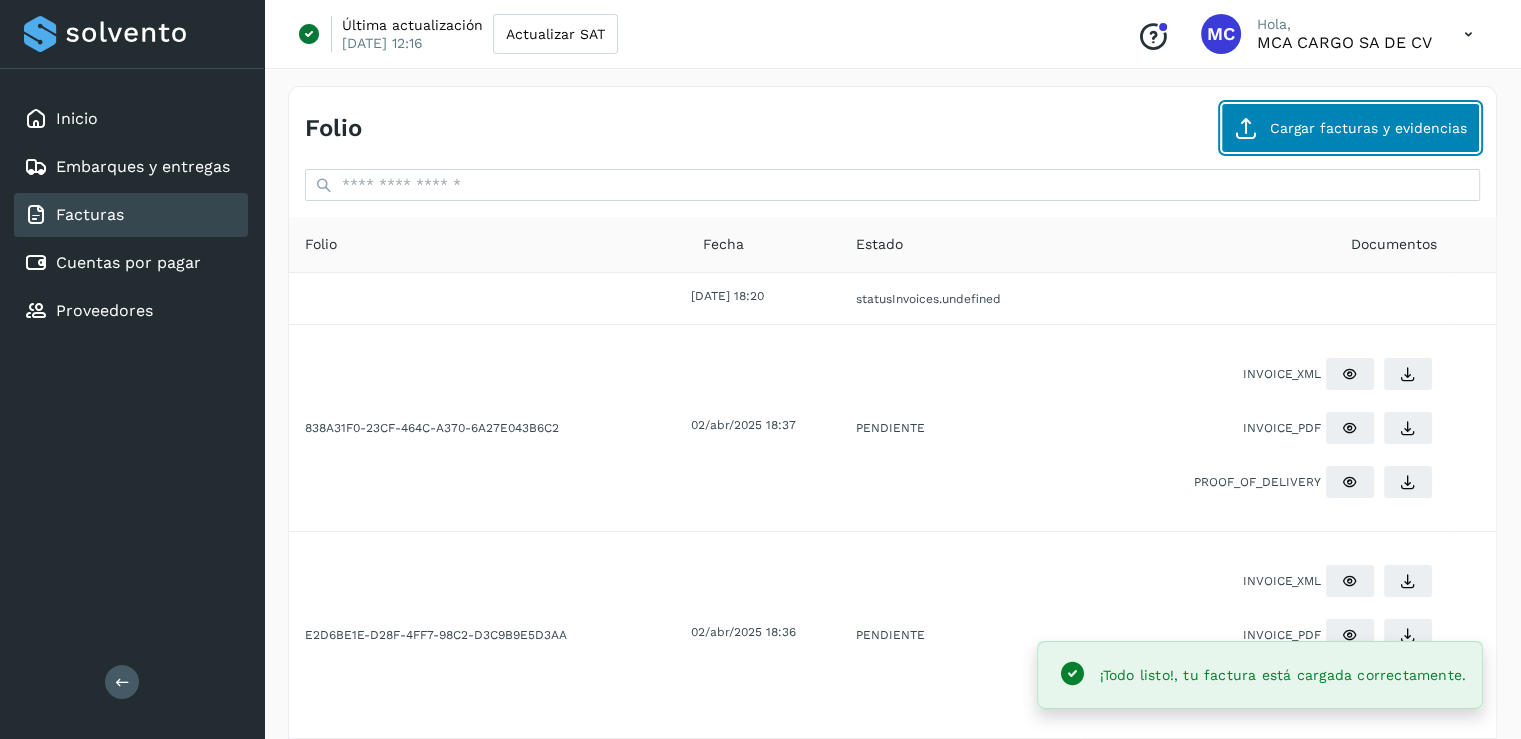 click on "Cargar facturas y evidencias" at bounding box center [1350, 128] 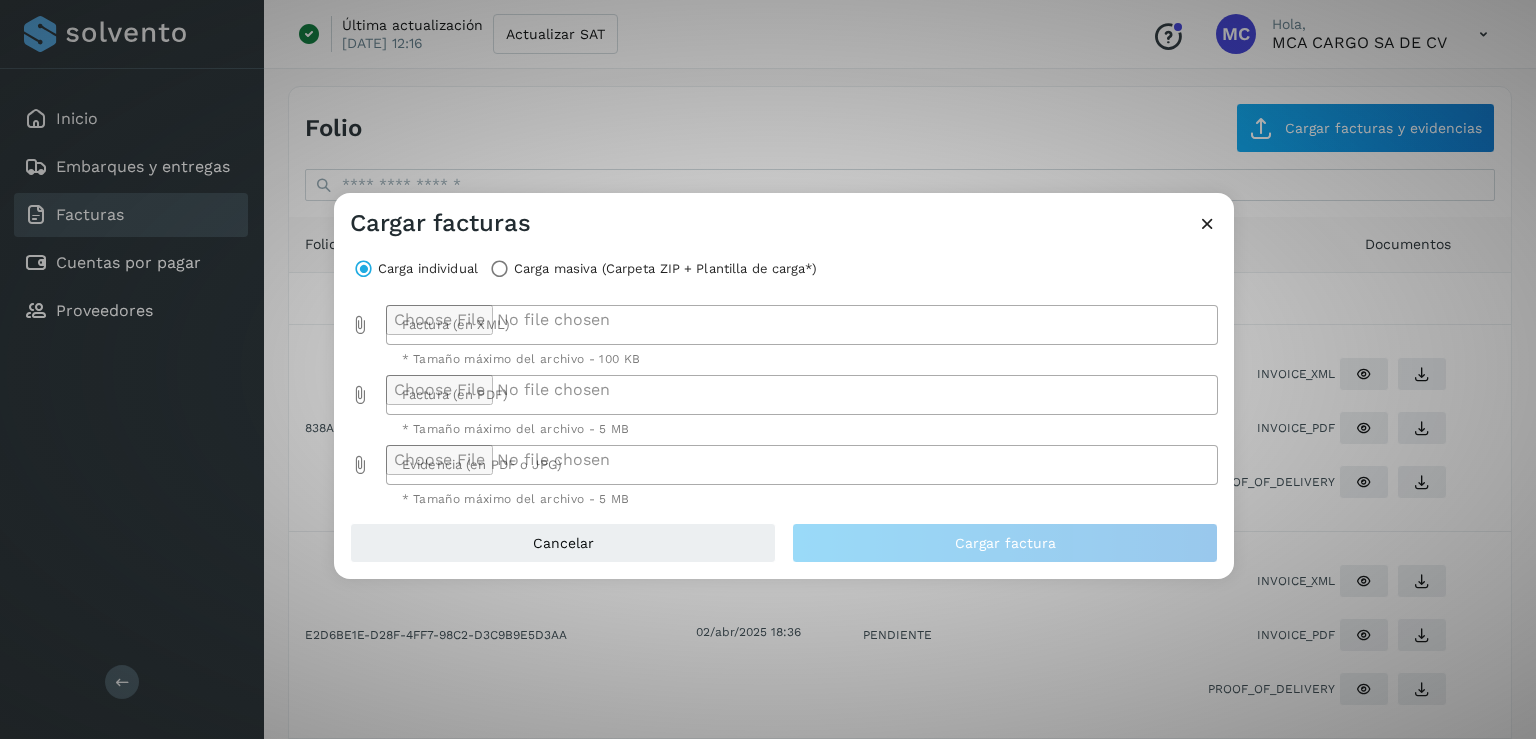 click 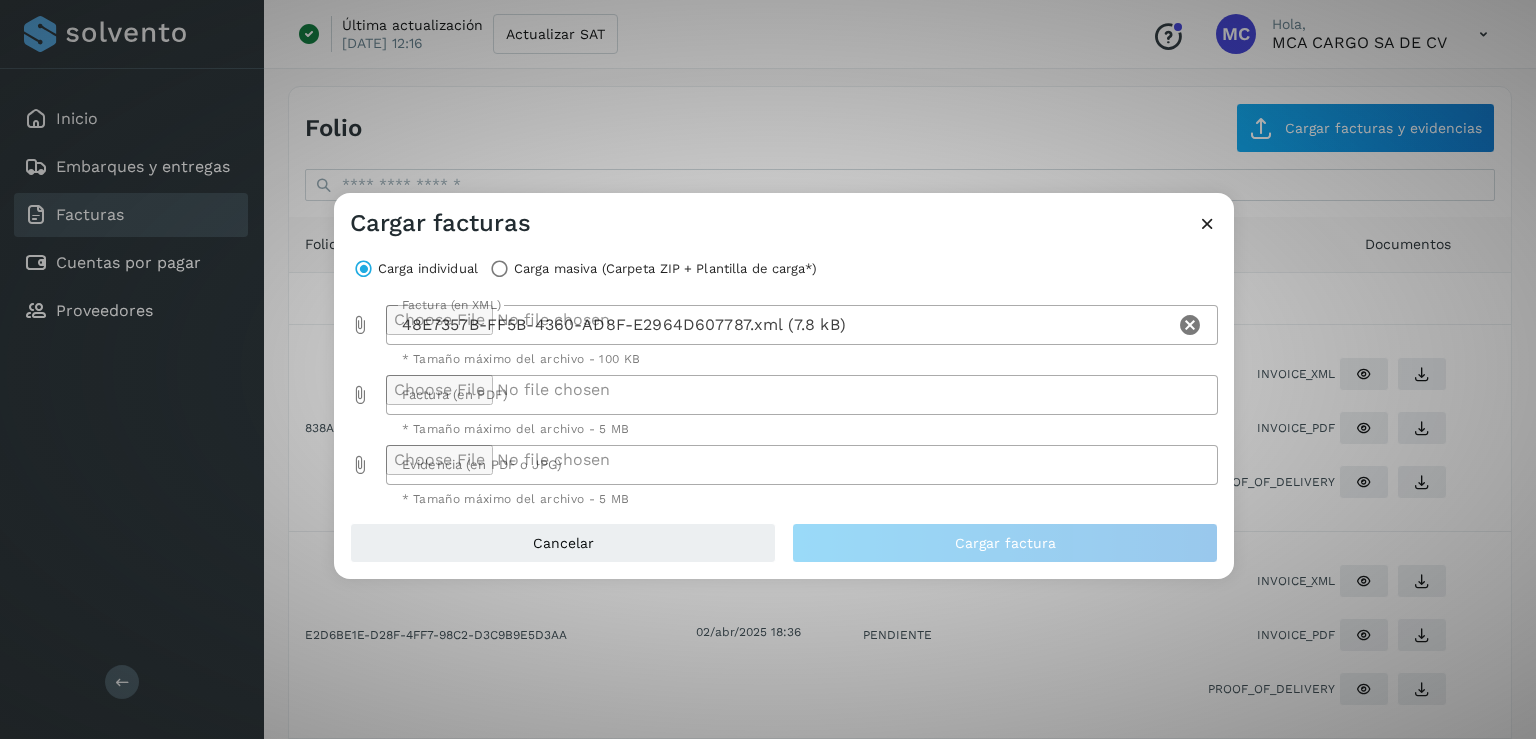 click 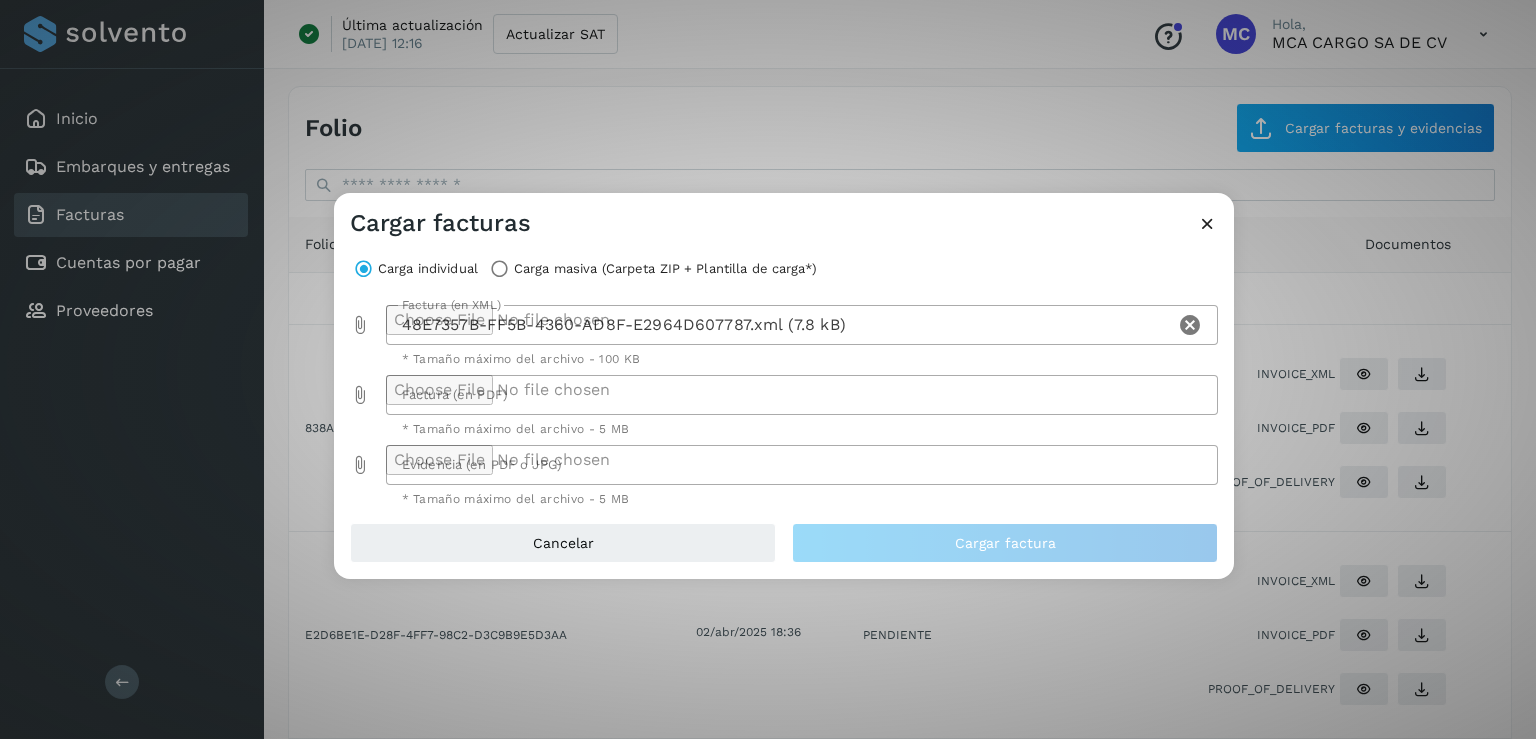 type on "**********" 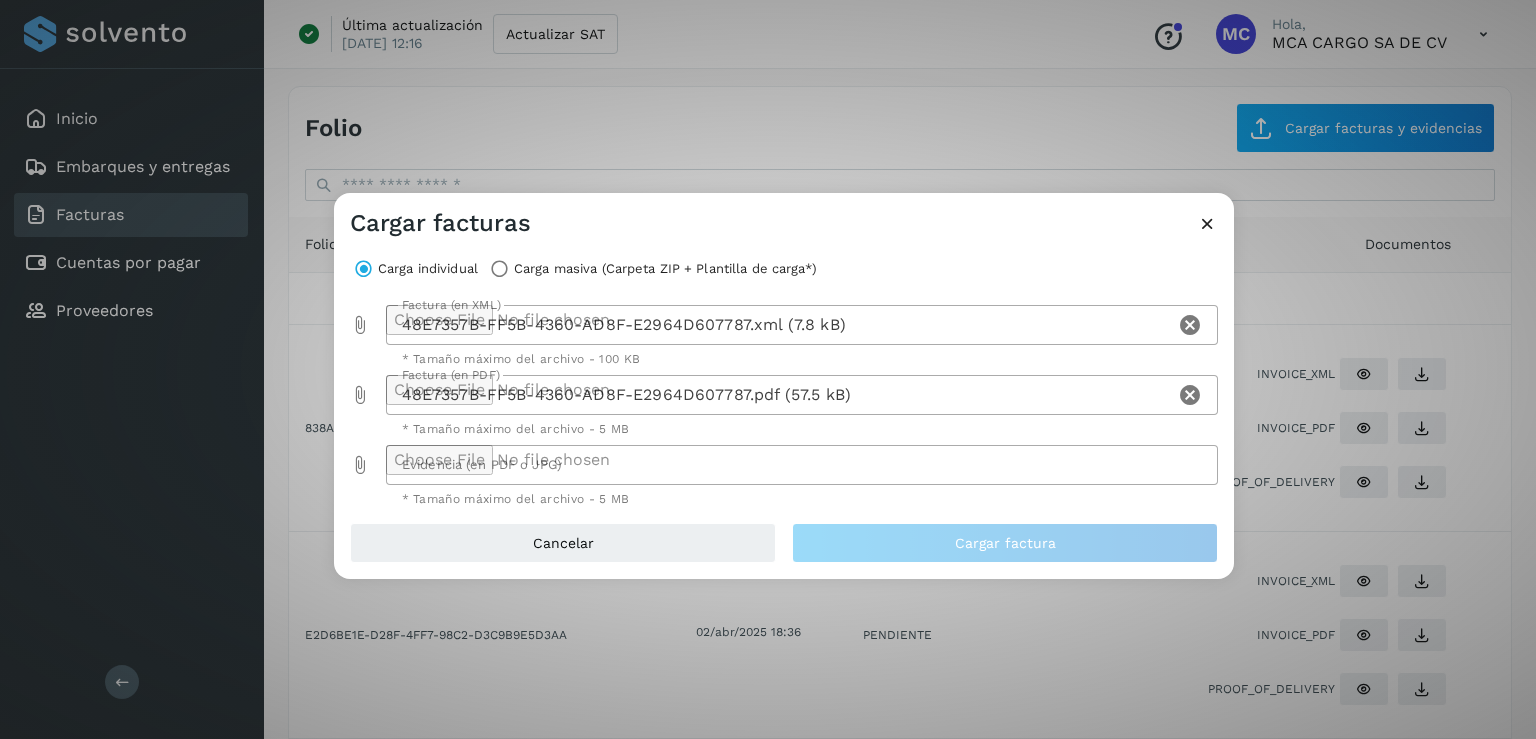 click 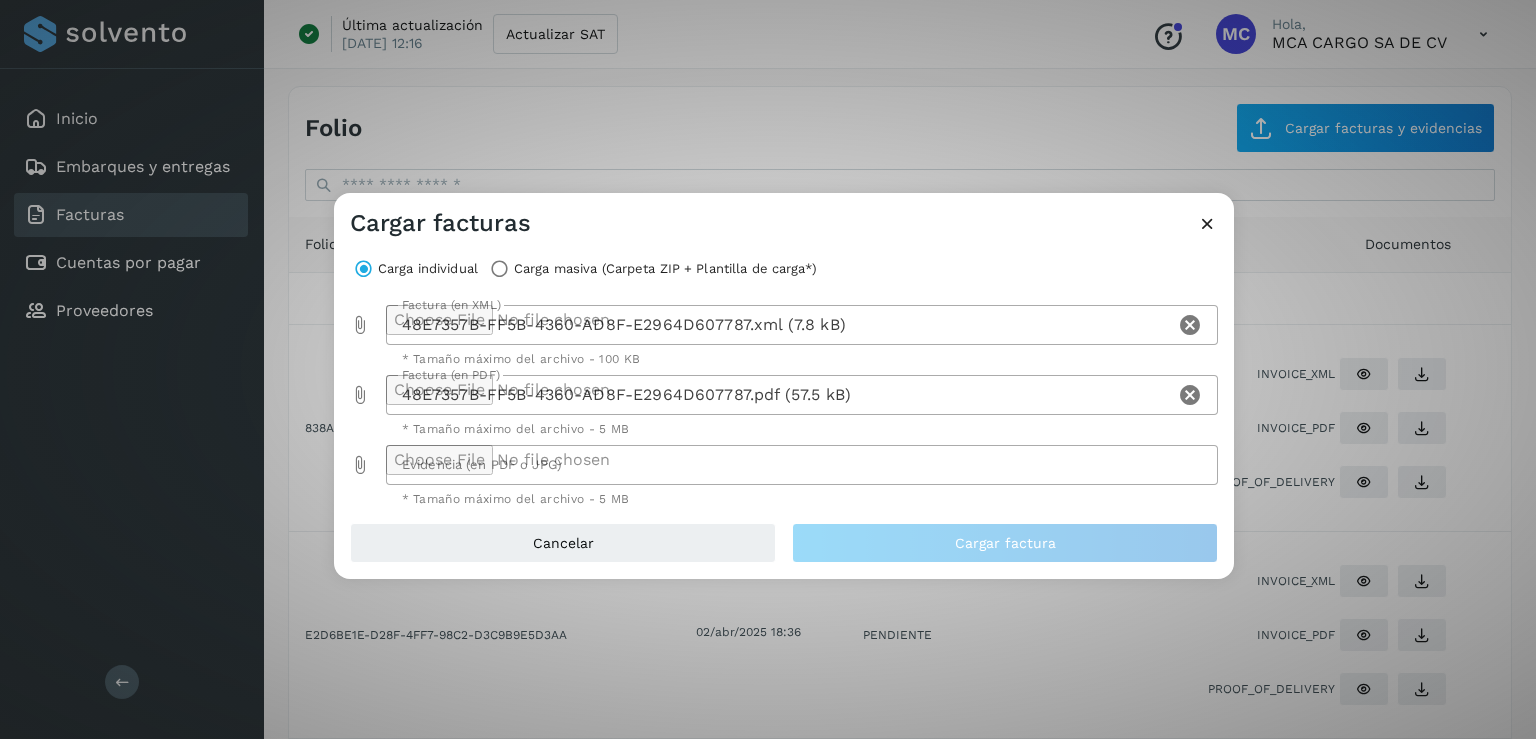 type on "**********" 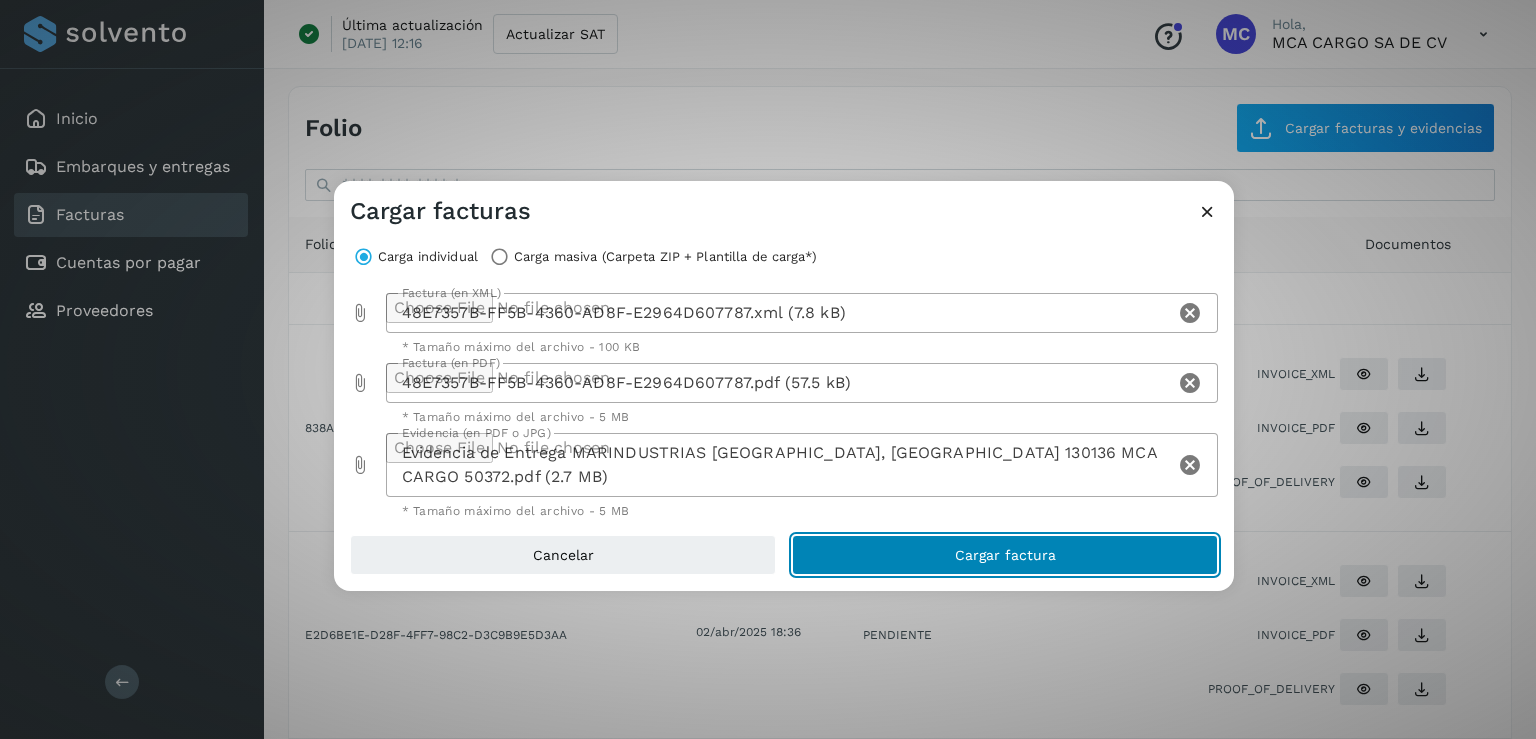 click on "Cargar factura" 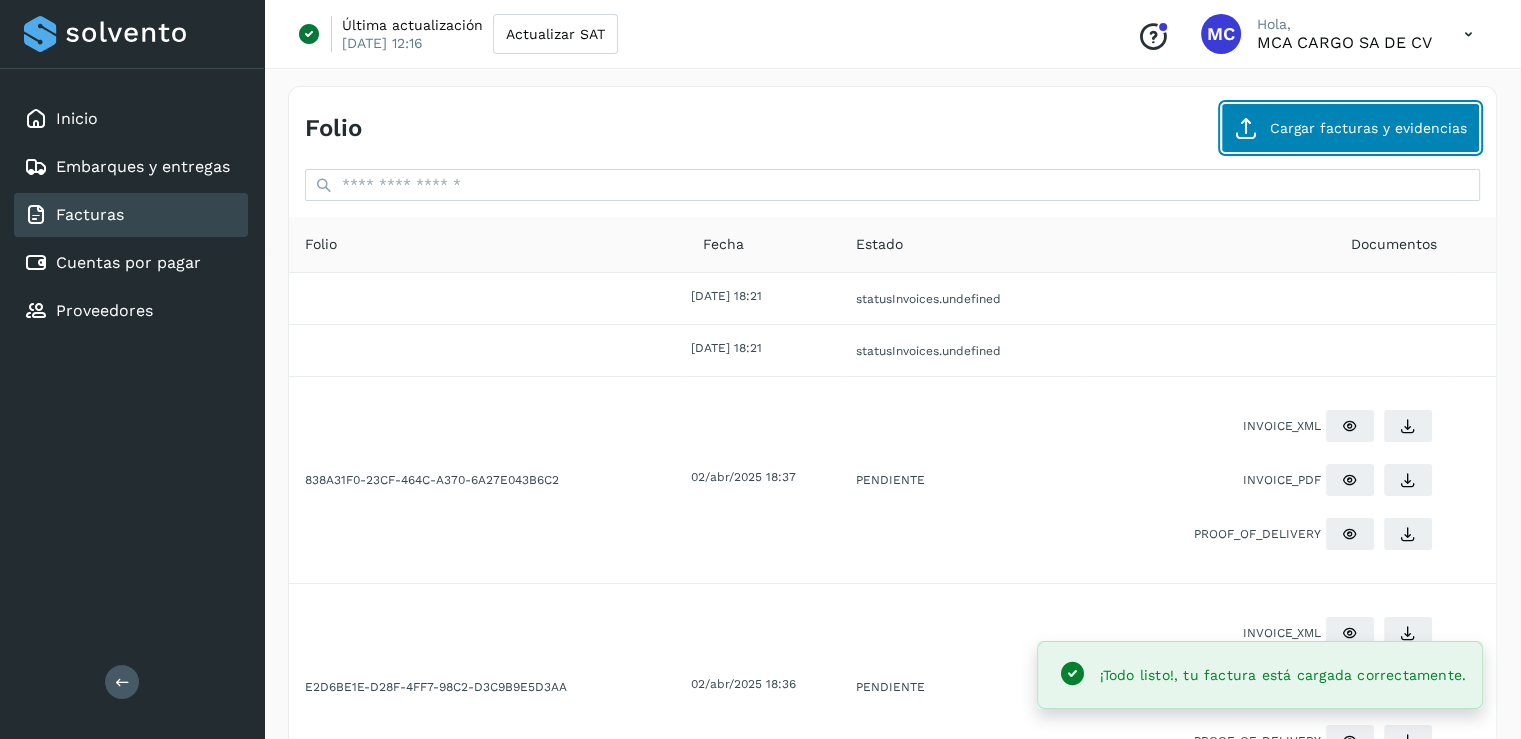 click on "Cargar facturas y evidencias" 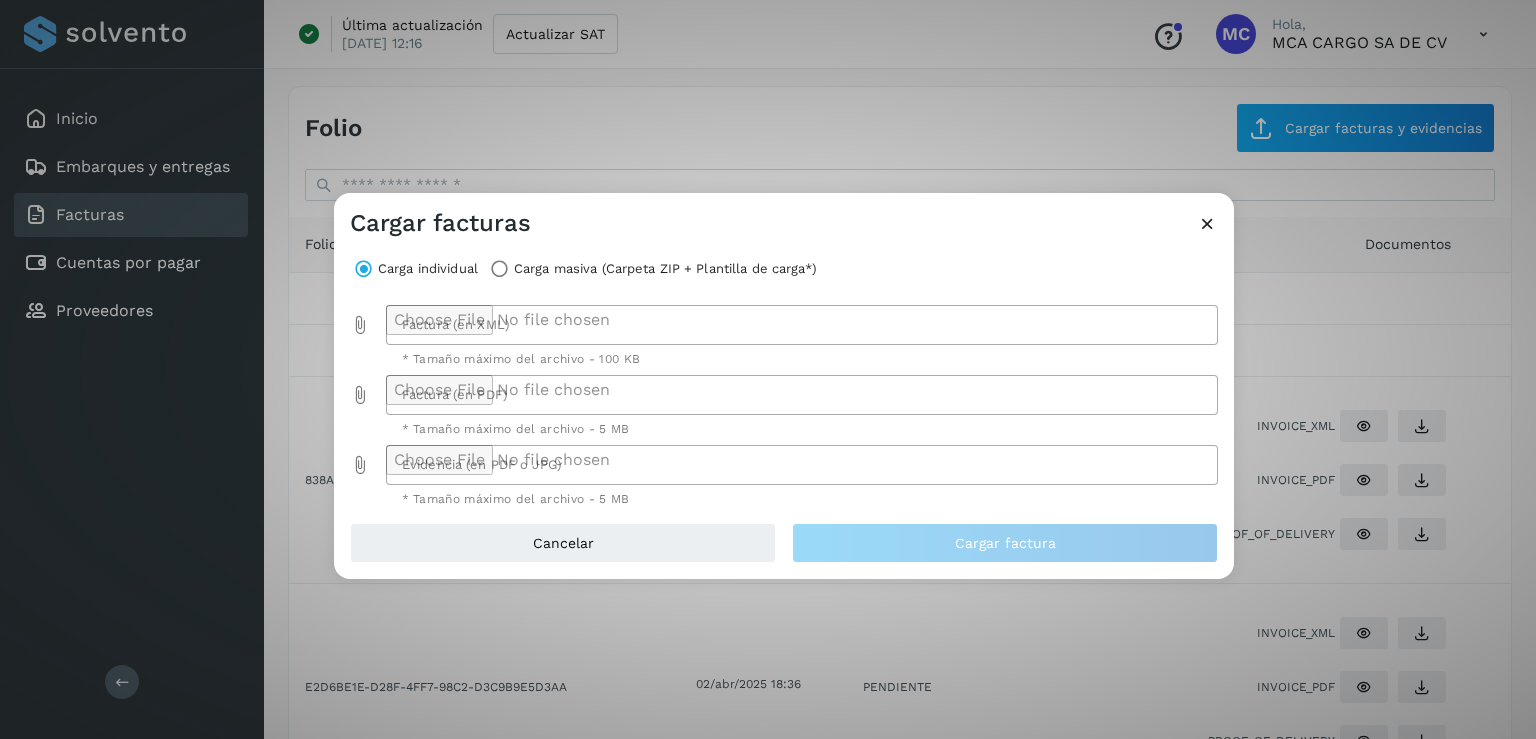 click 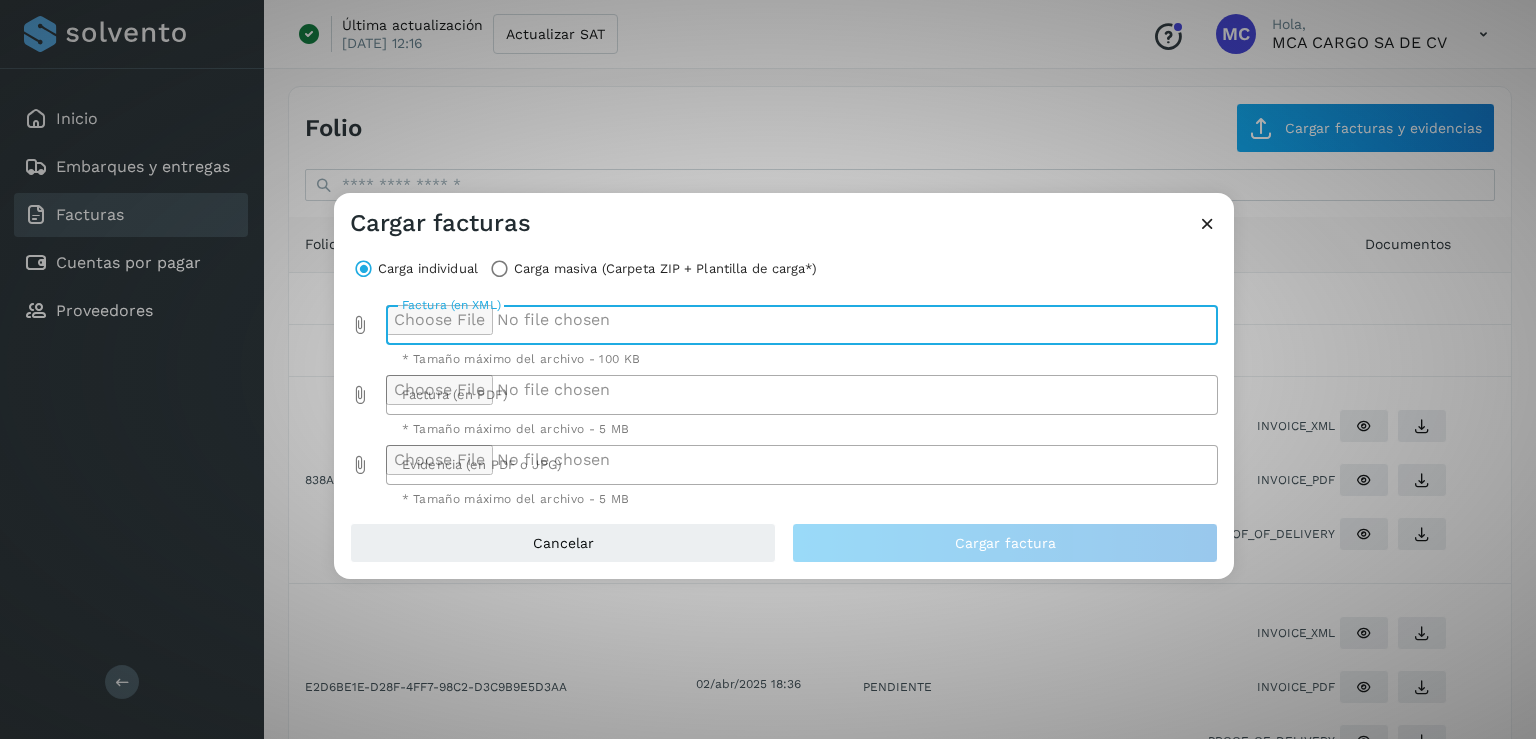 type on "**********" 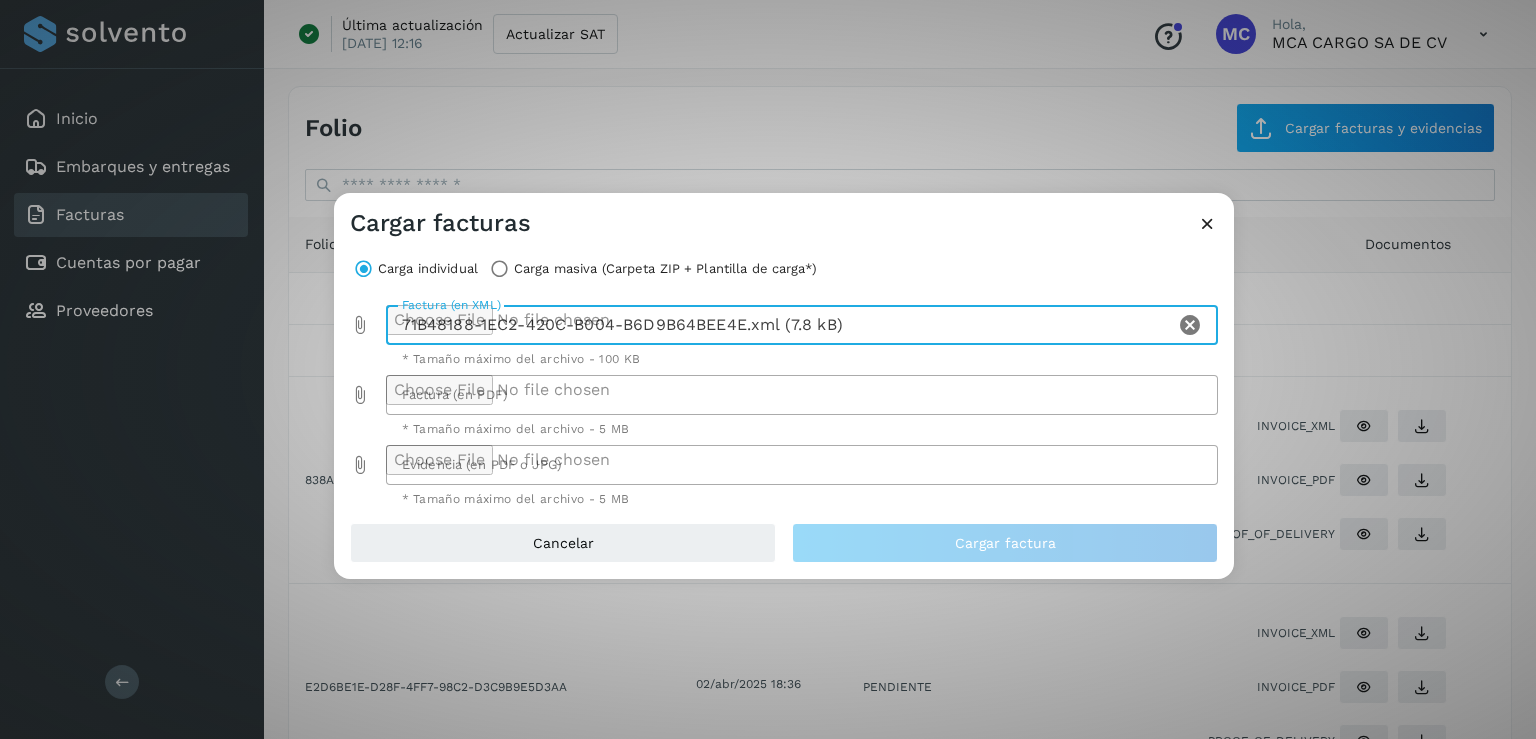 click 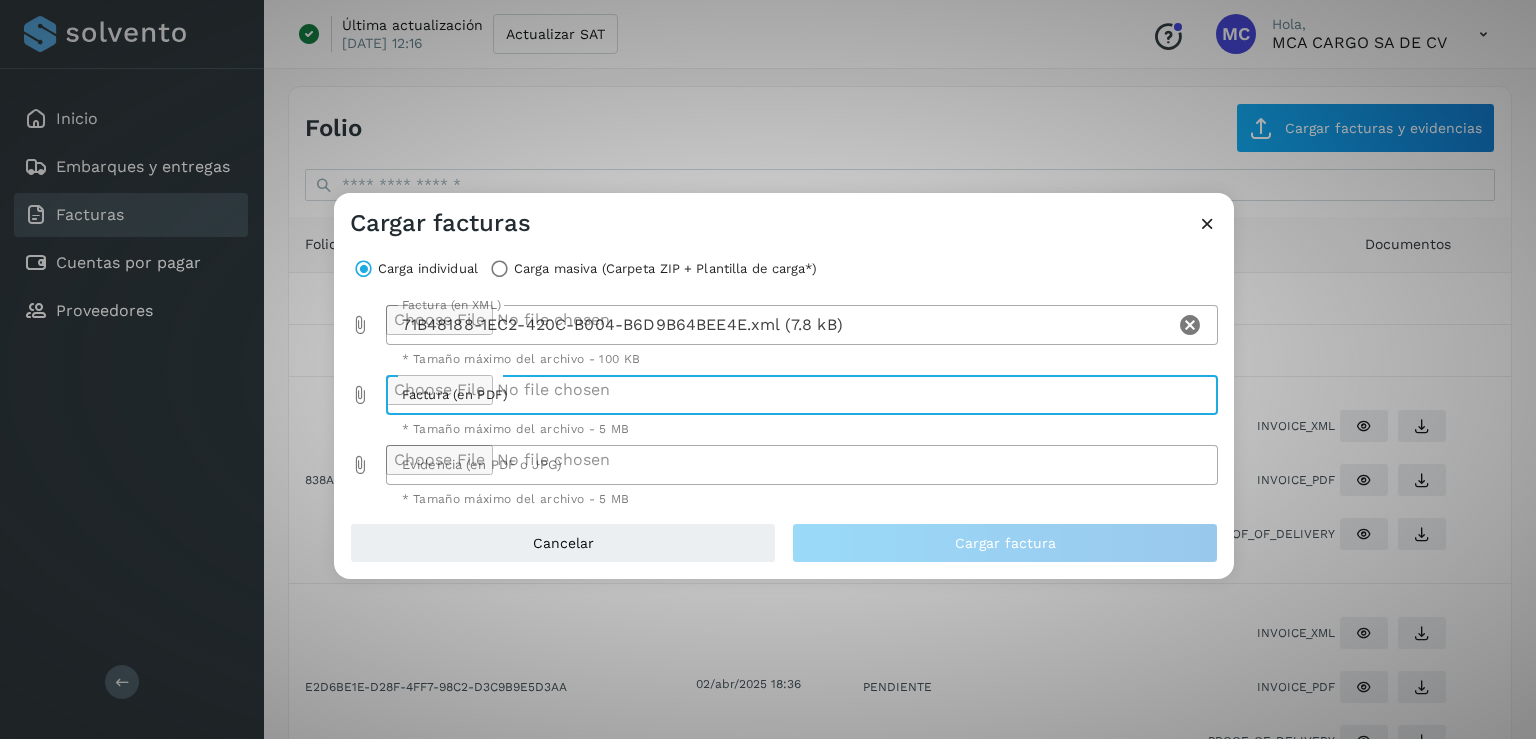 type on "**********" 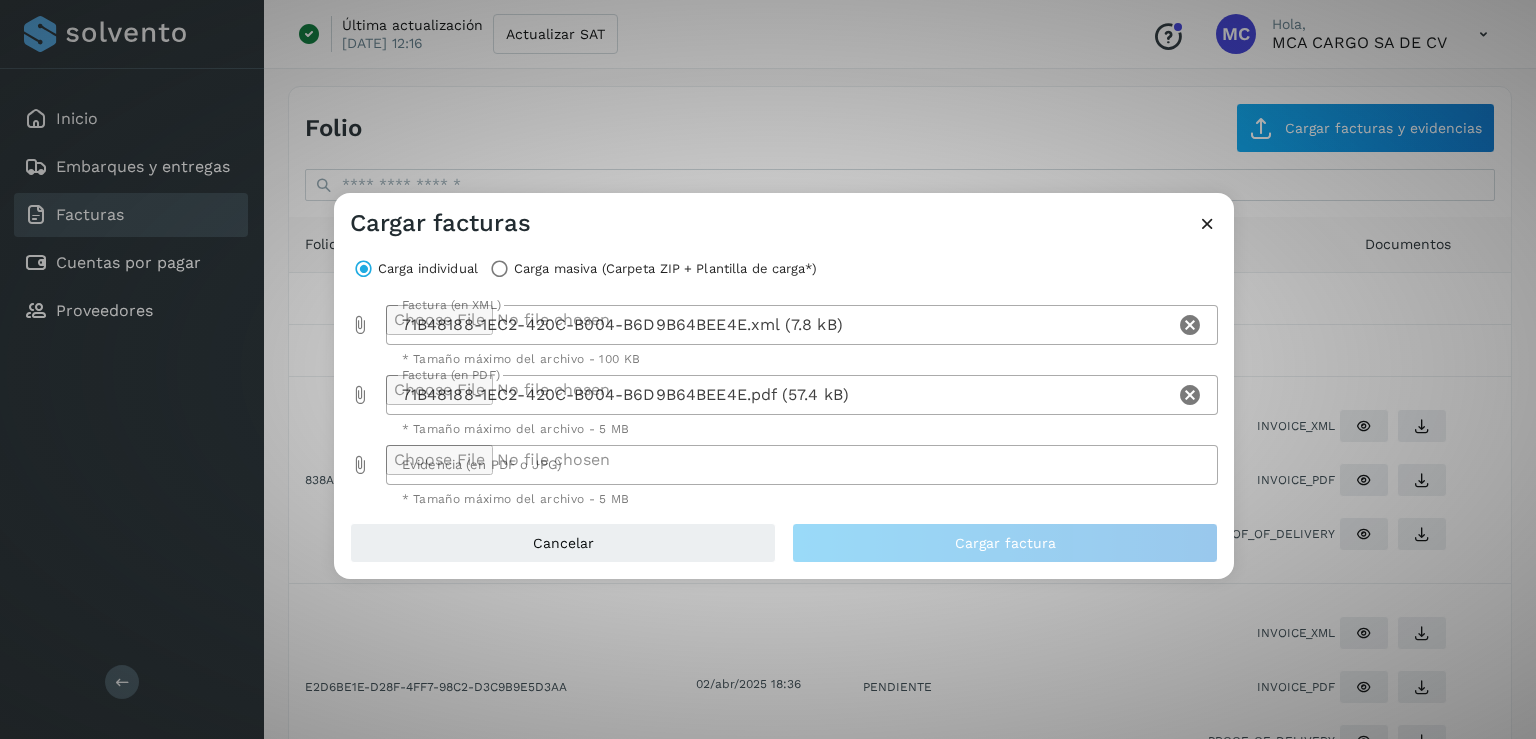 click 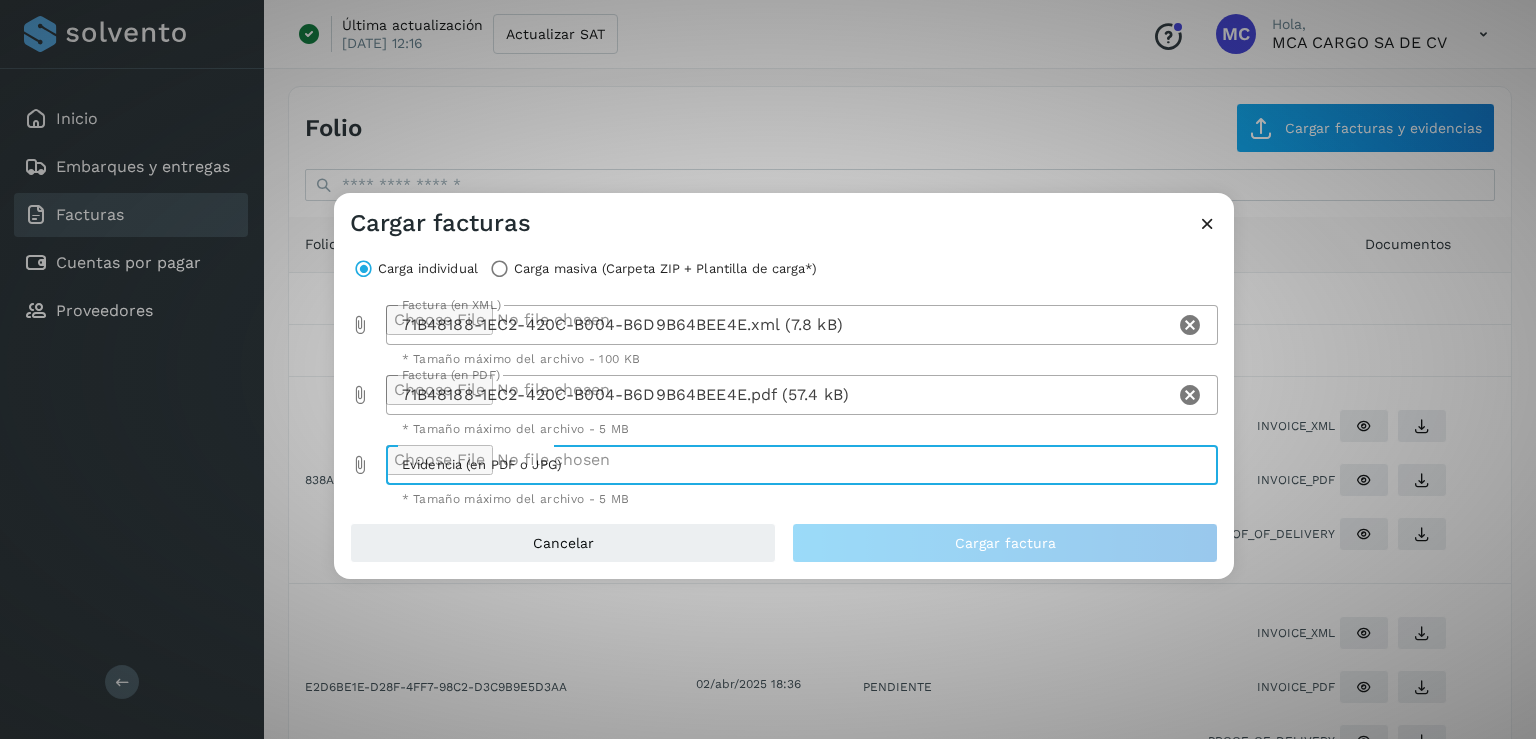 type on "**********" 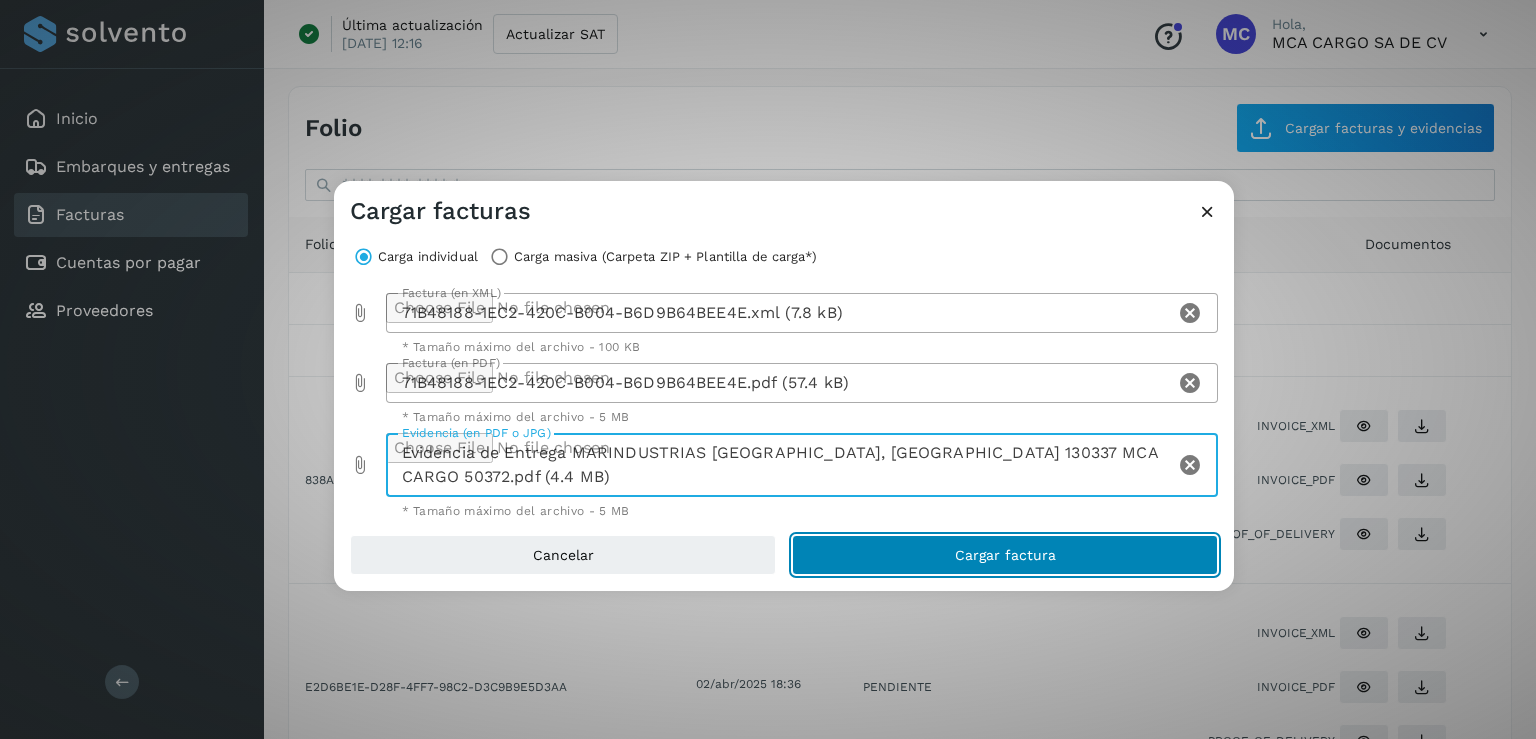 click on "Cargar factura" 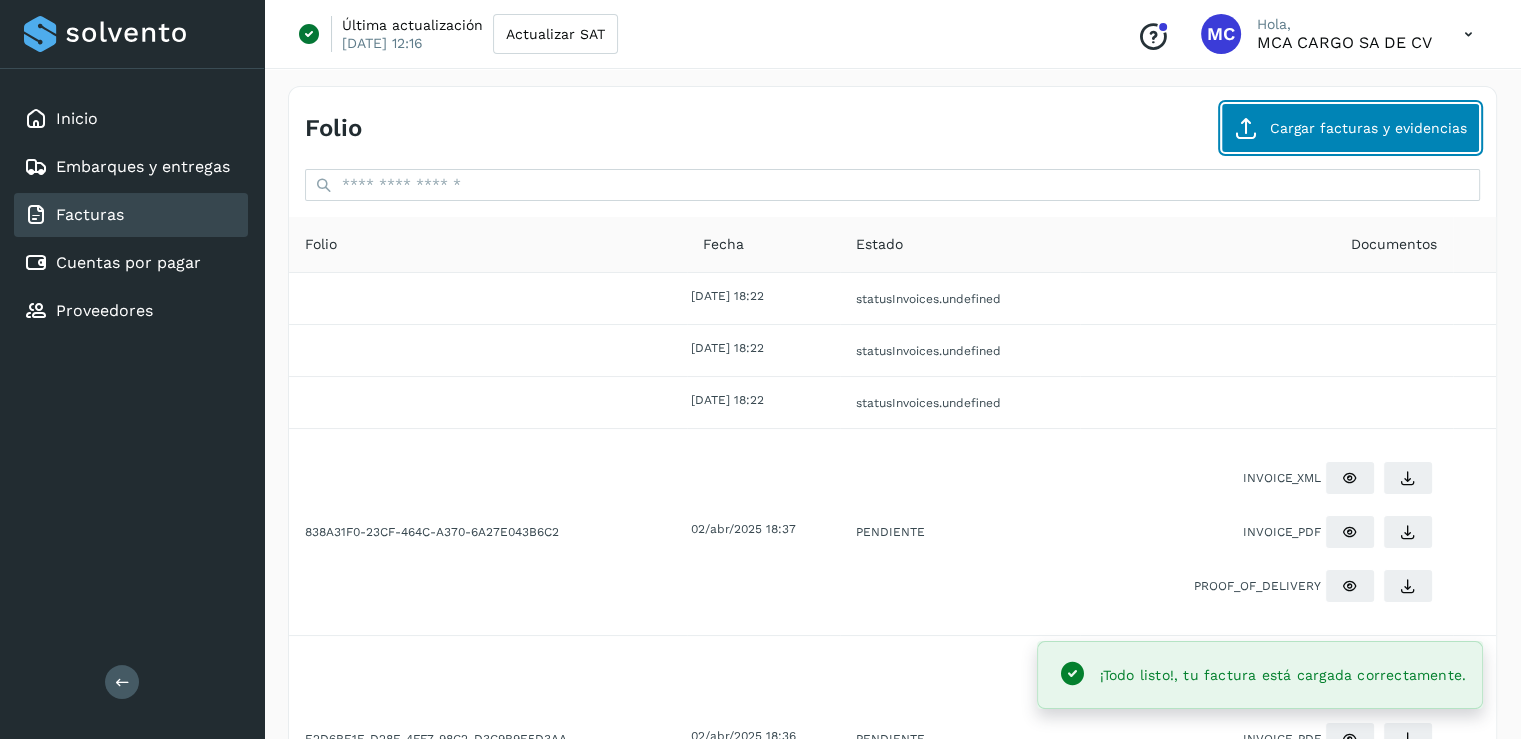 click on "Cargar facturas y evidencias" 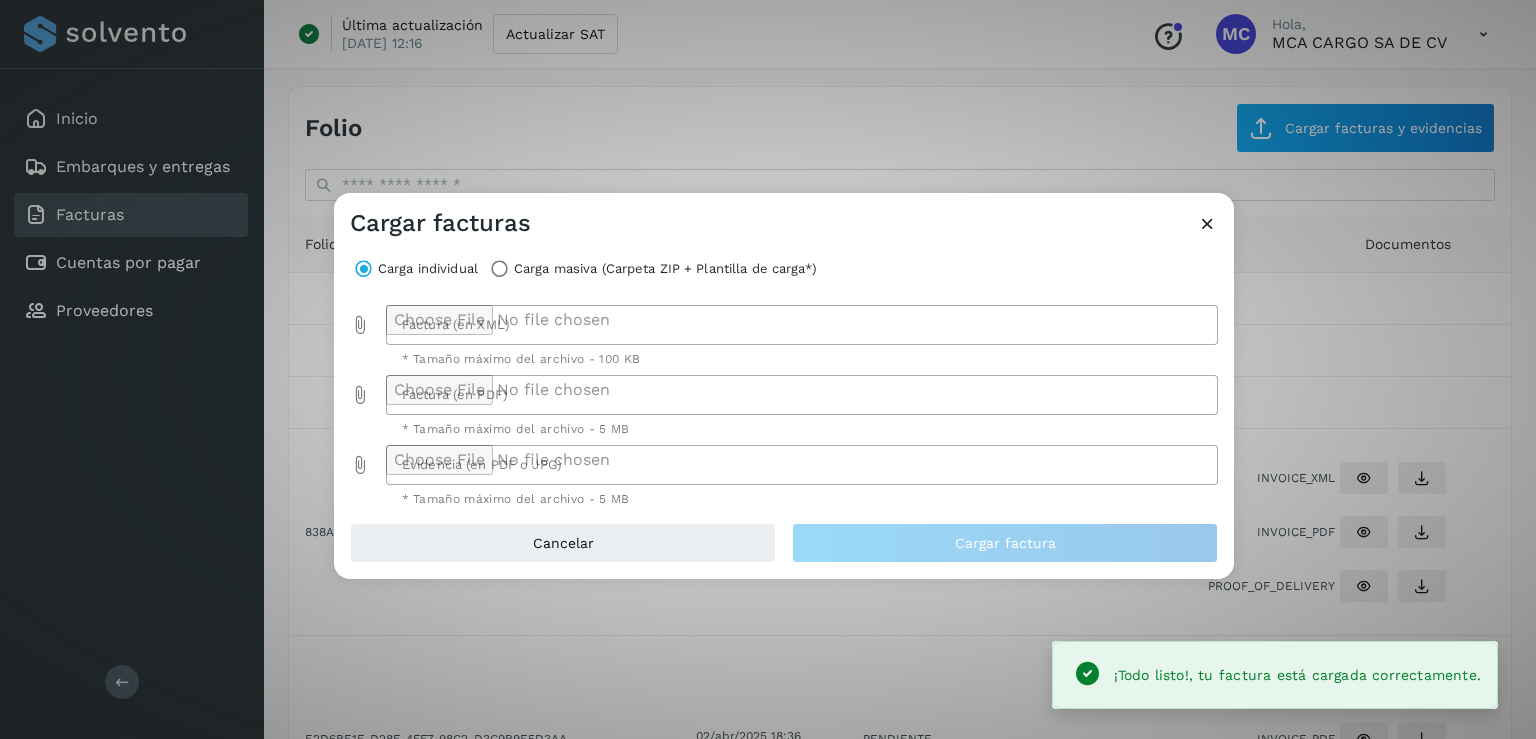 click 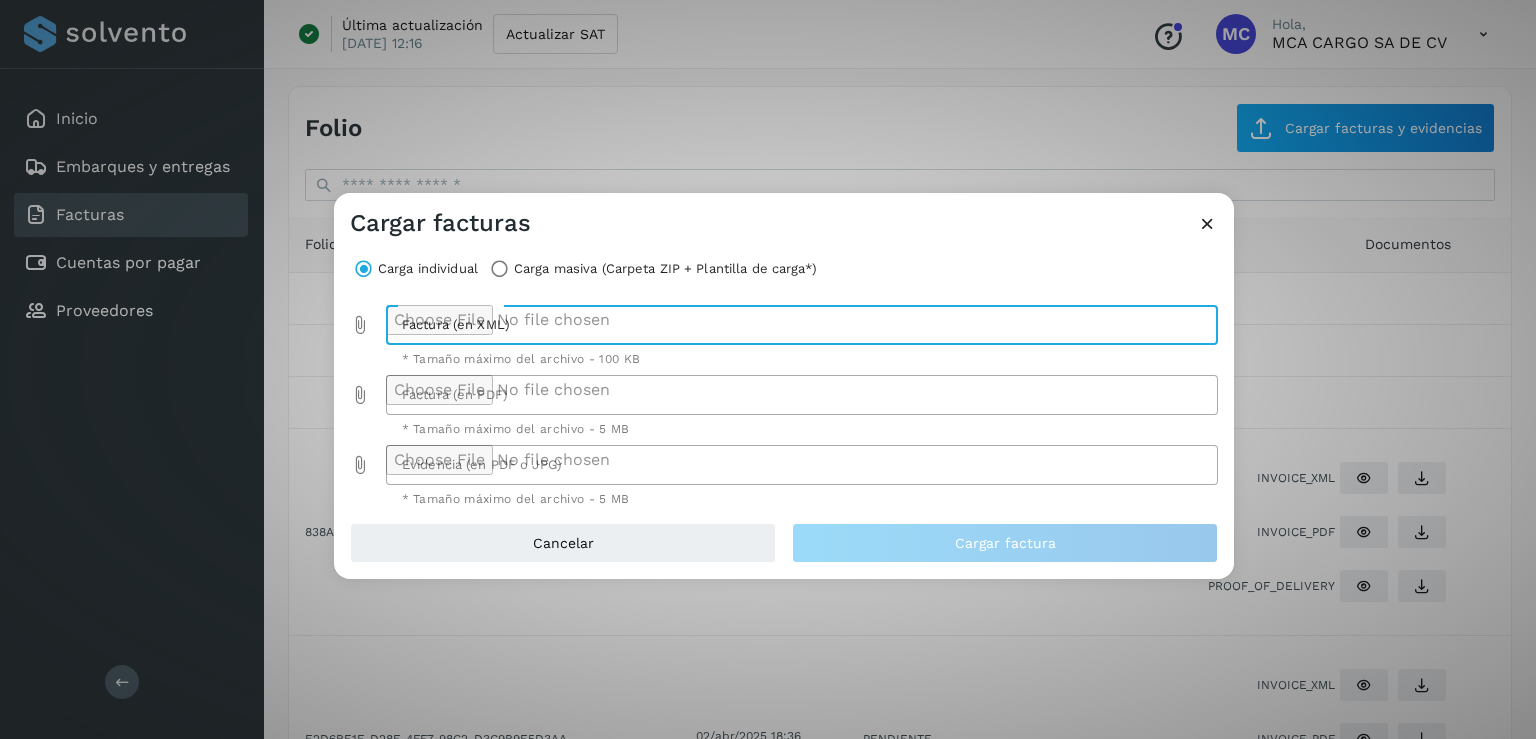 type on "**********" 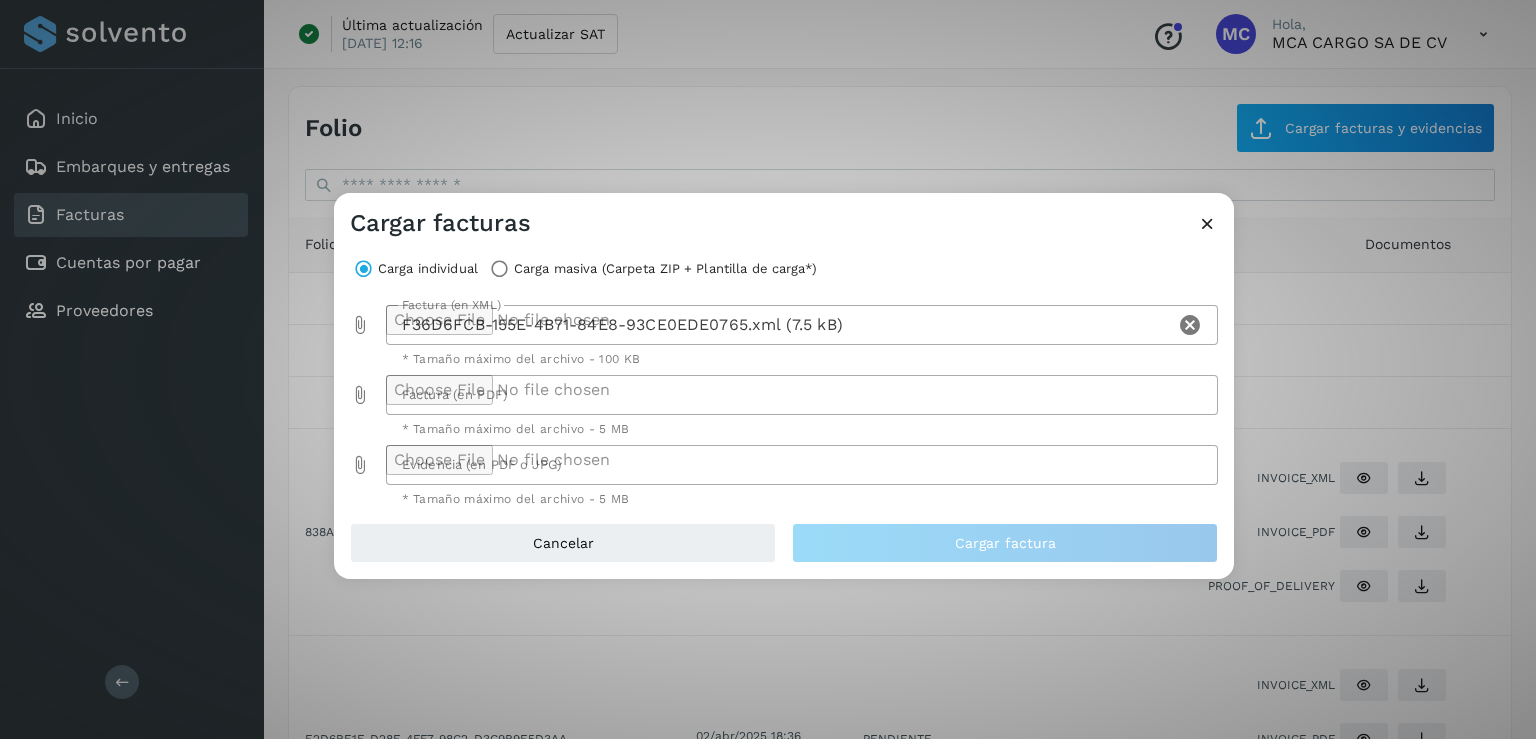 click 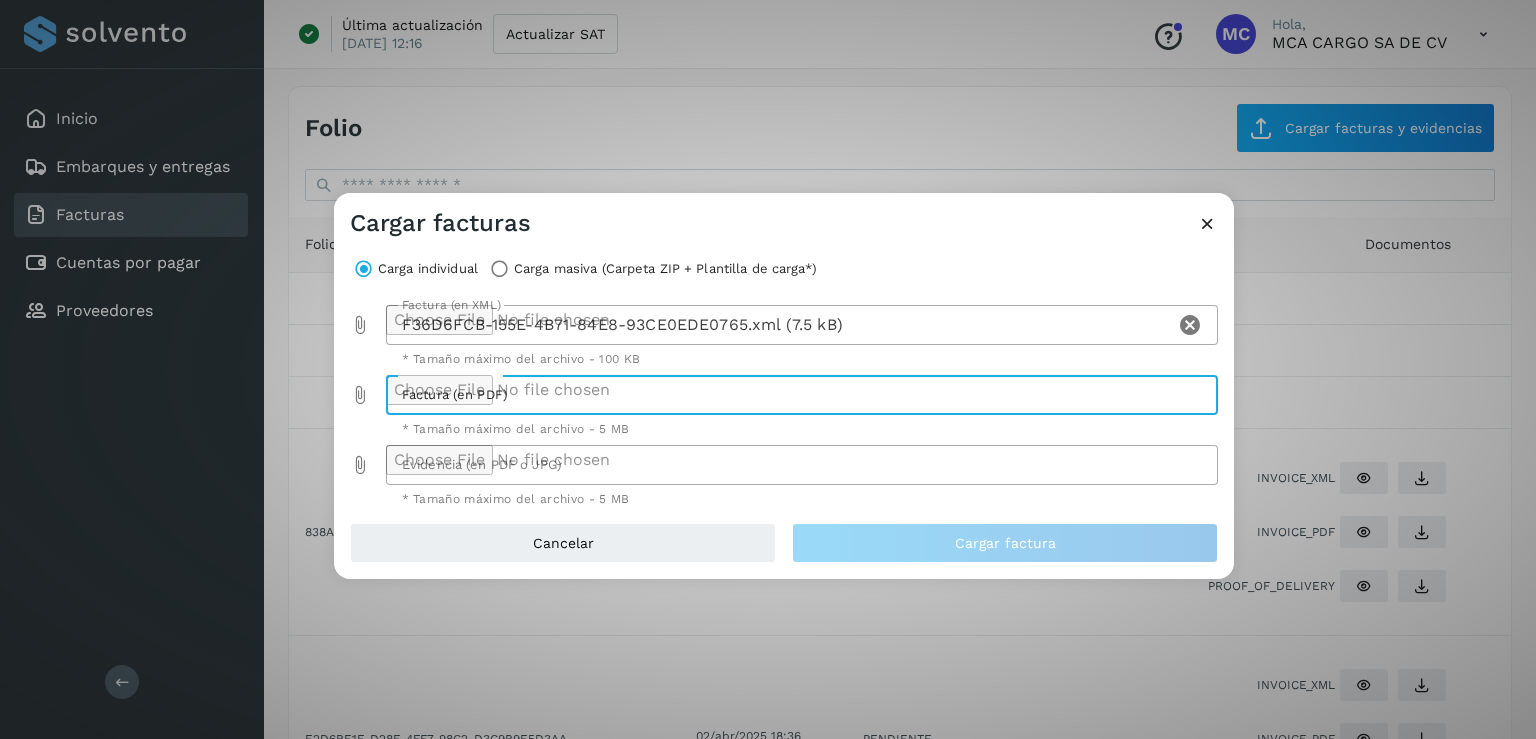 type on "**********" 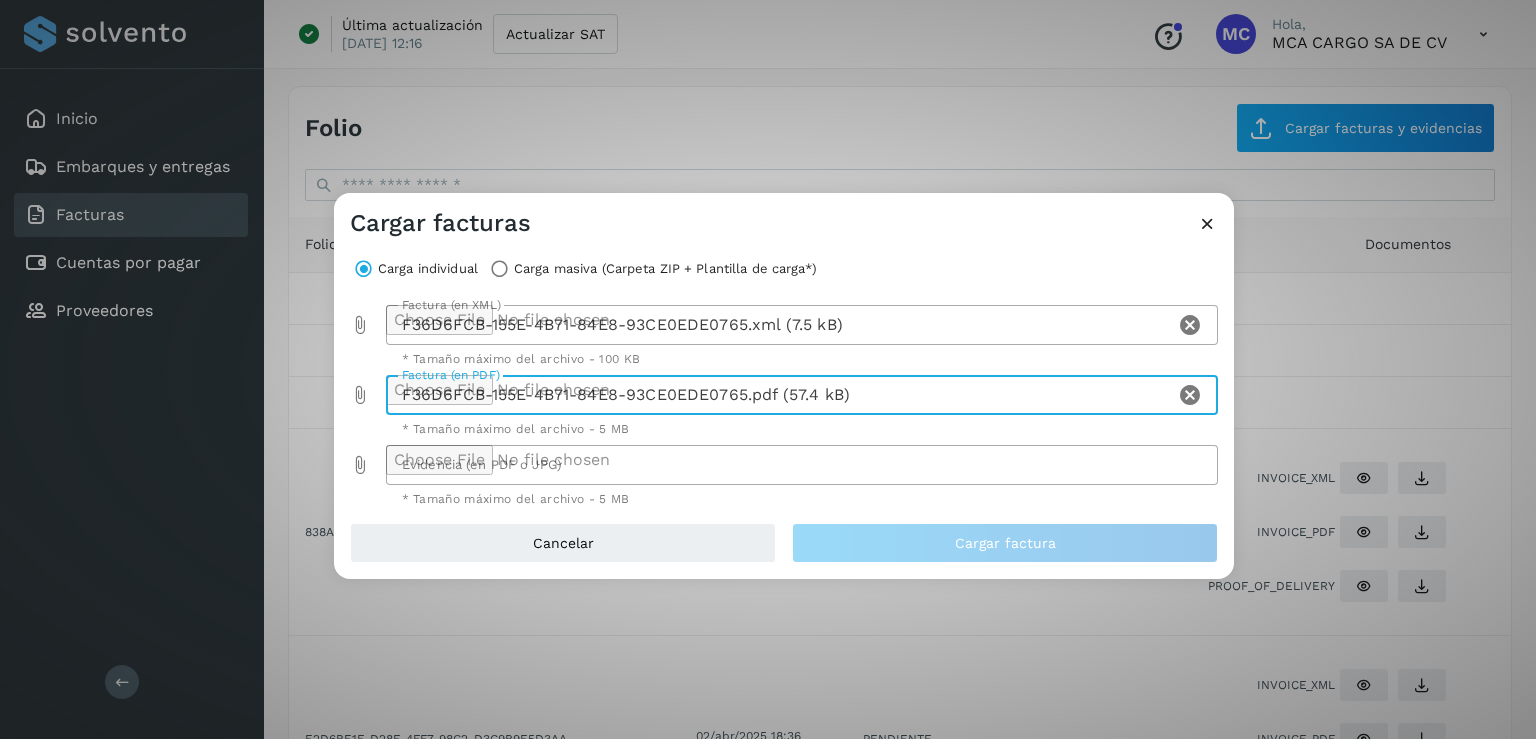 click 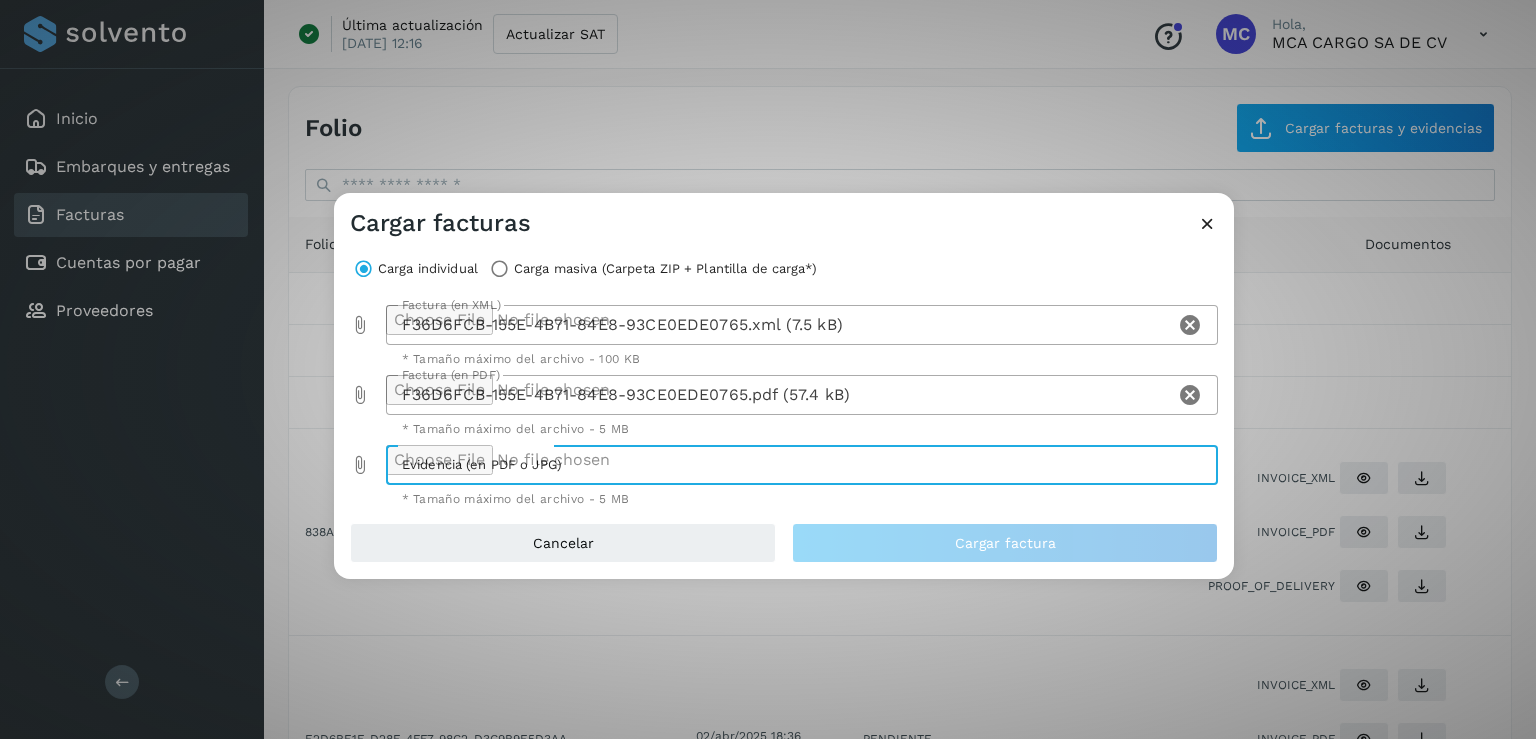 type on "**********" 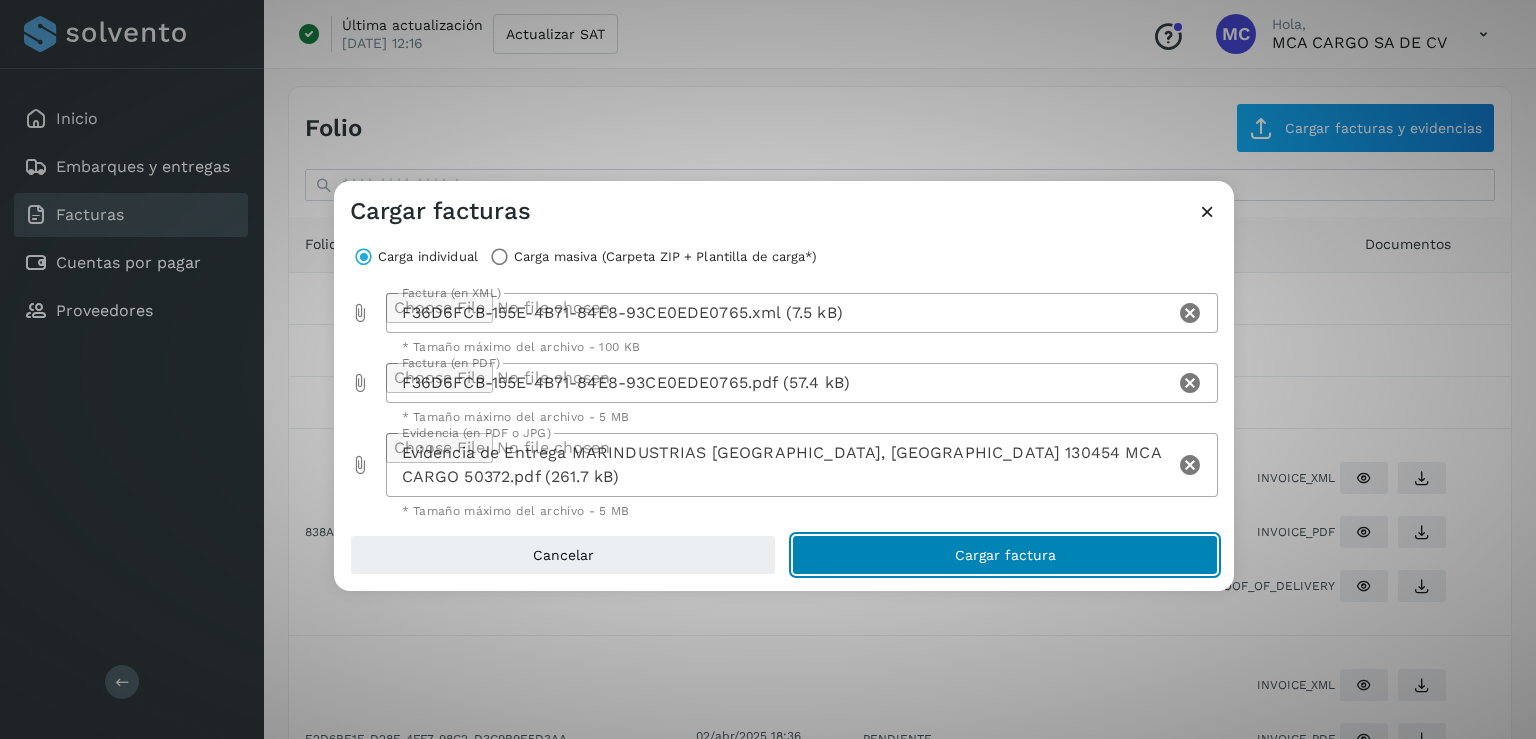 click on "Cargar factura" 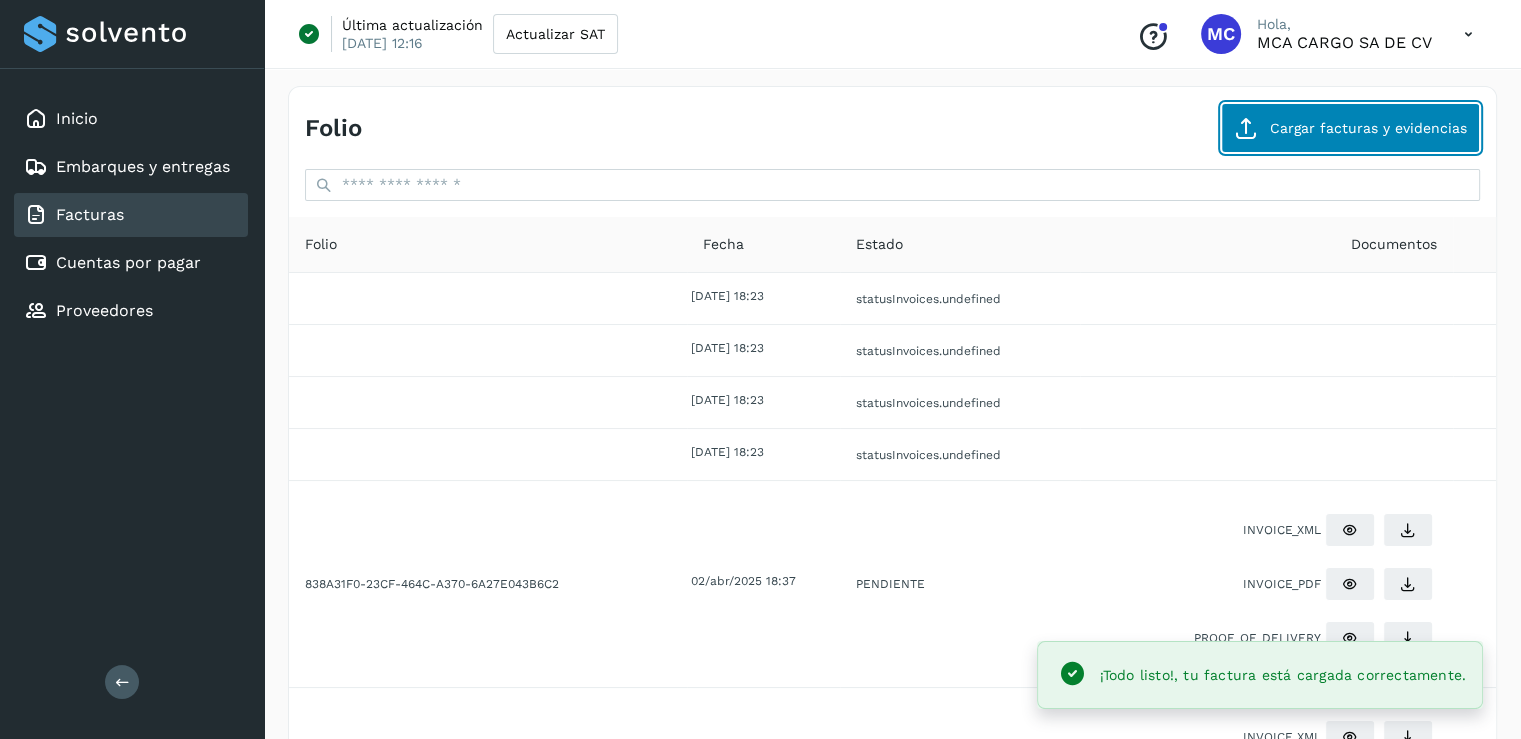 click on "Cargar facturas y evidencias" at bounding box center (1350, 128) 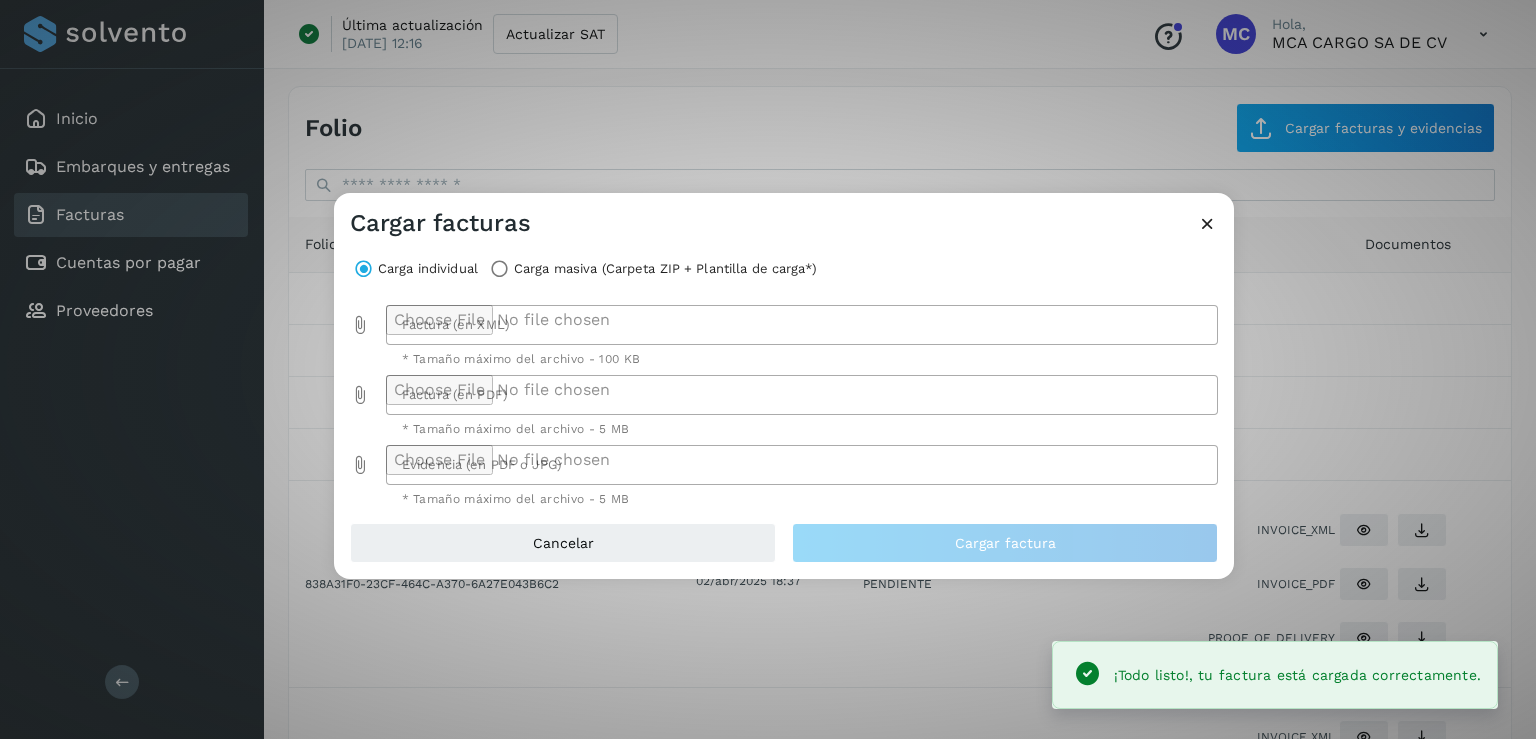 click 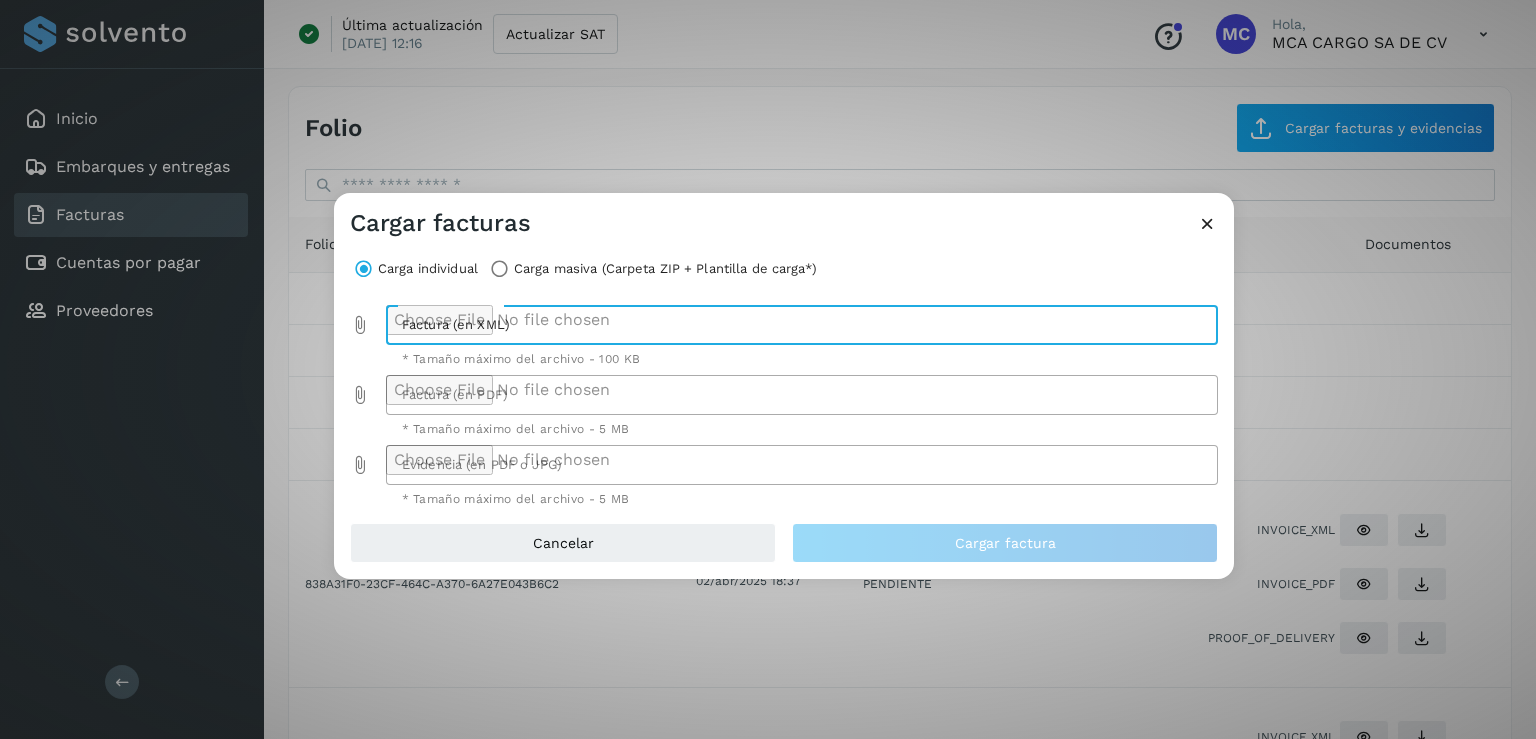 type on "**********" 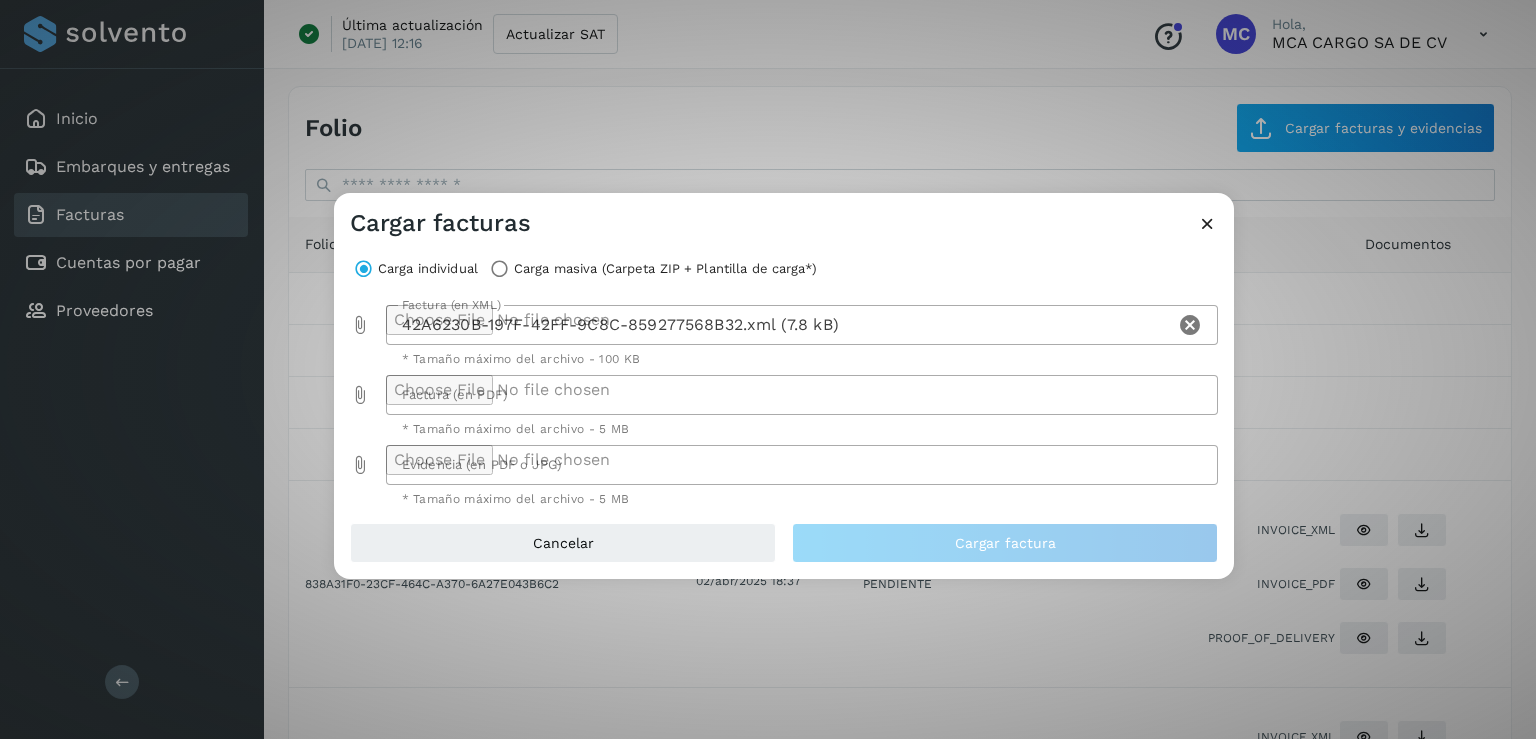 click 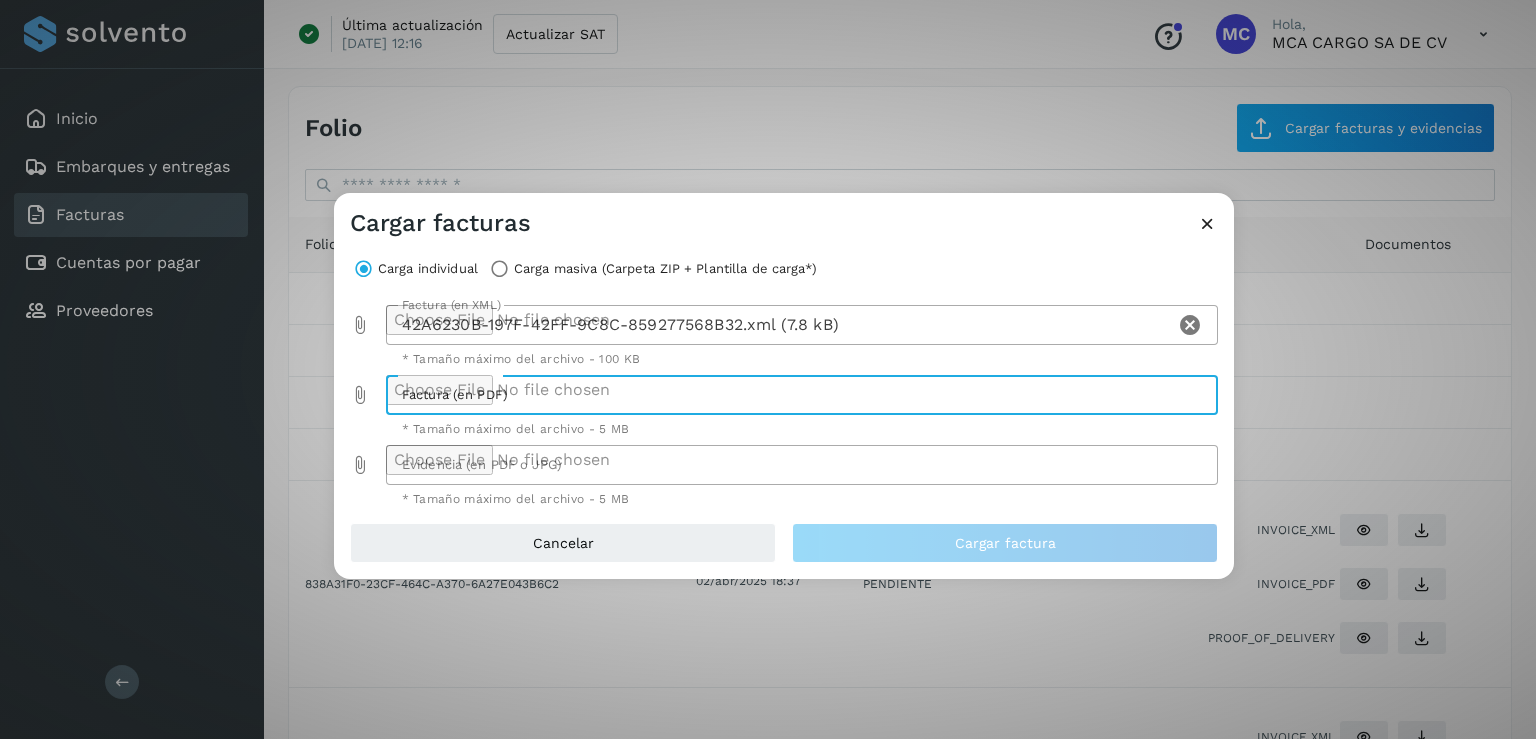 type on "**********" 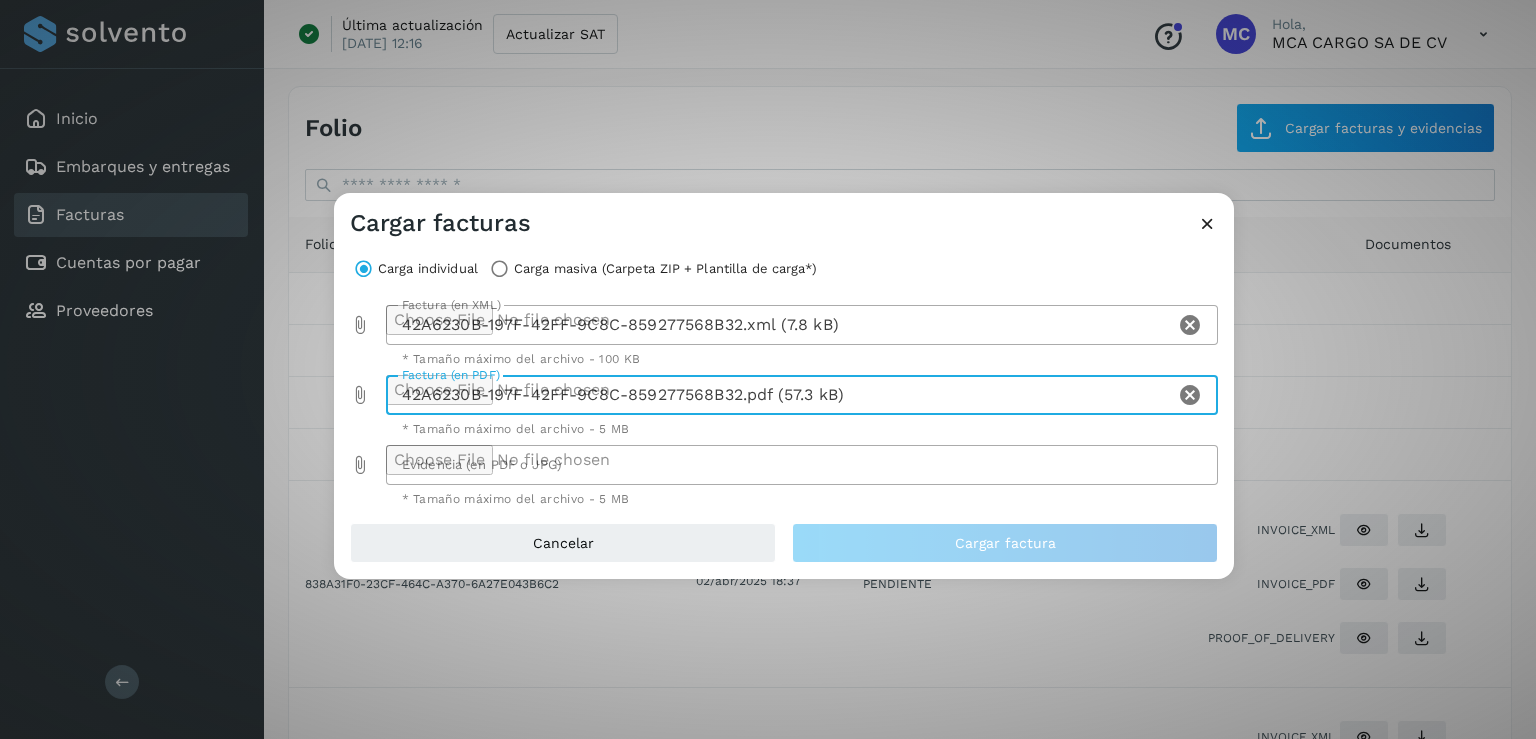 click 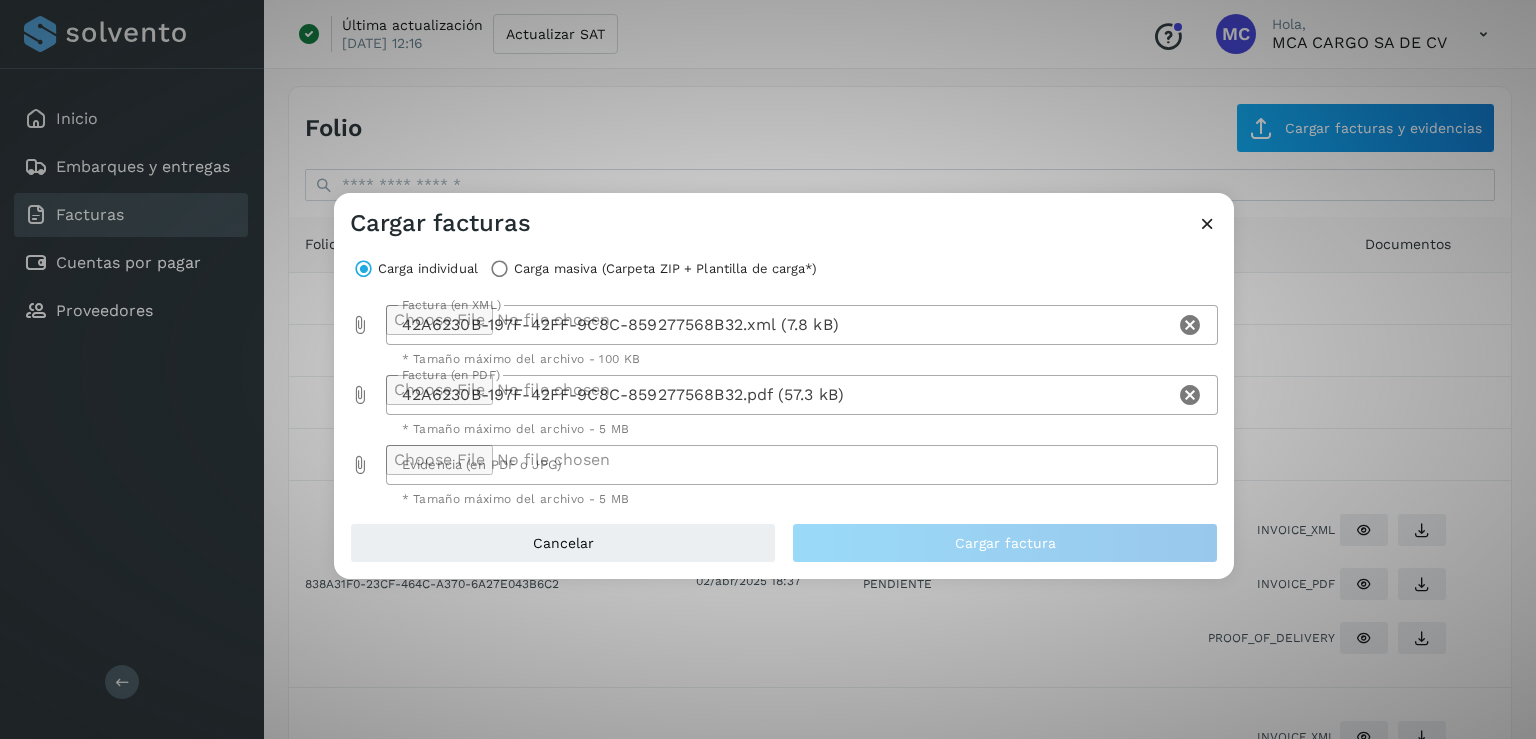 type on "**********" 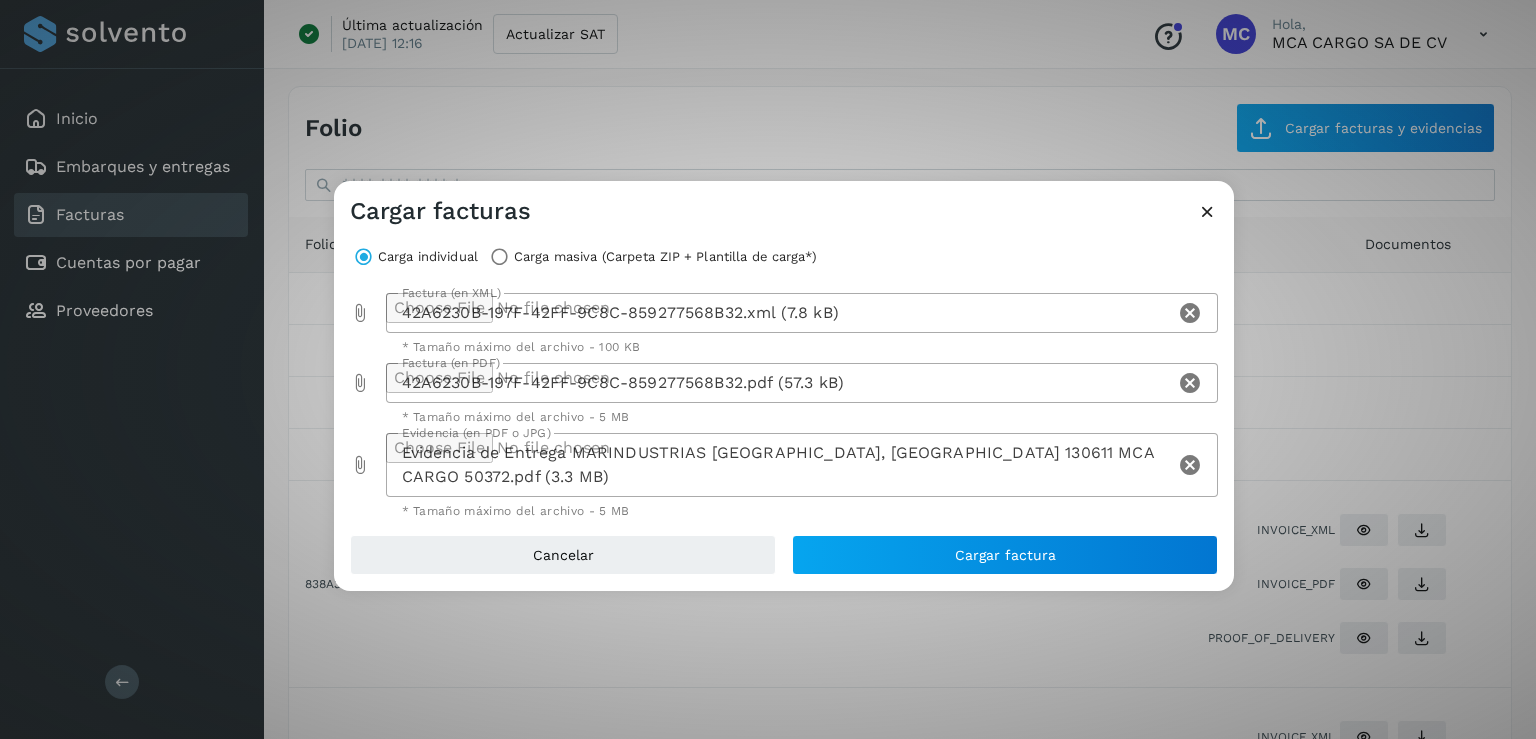 click on "Cancelar Cargar factura" at bounding box center (784, 563) 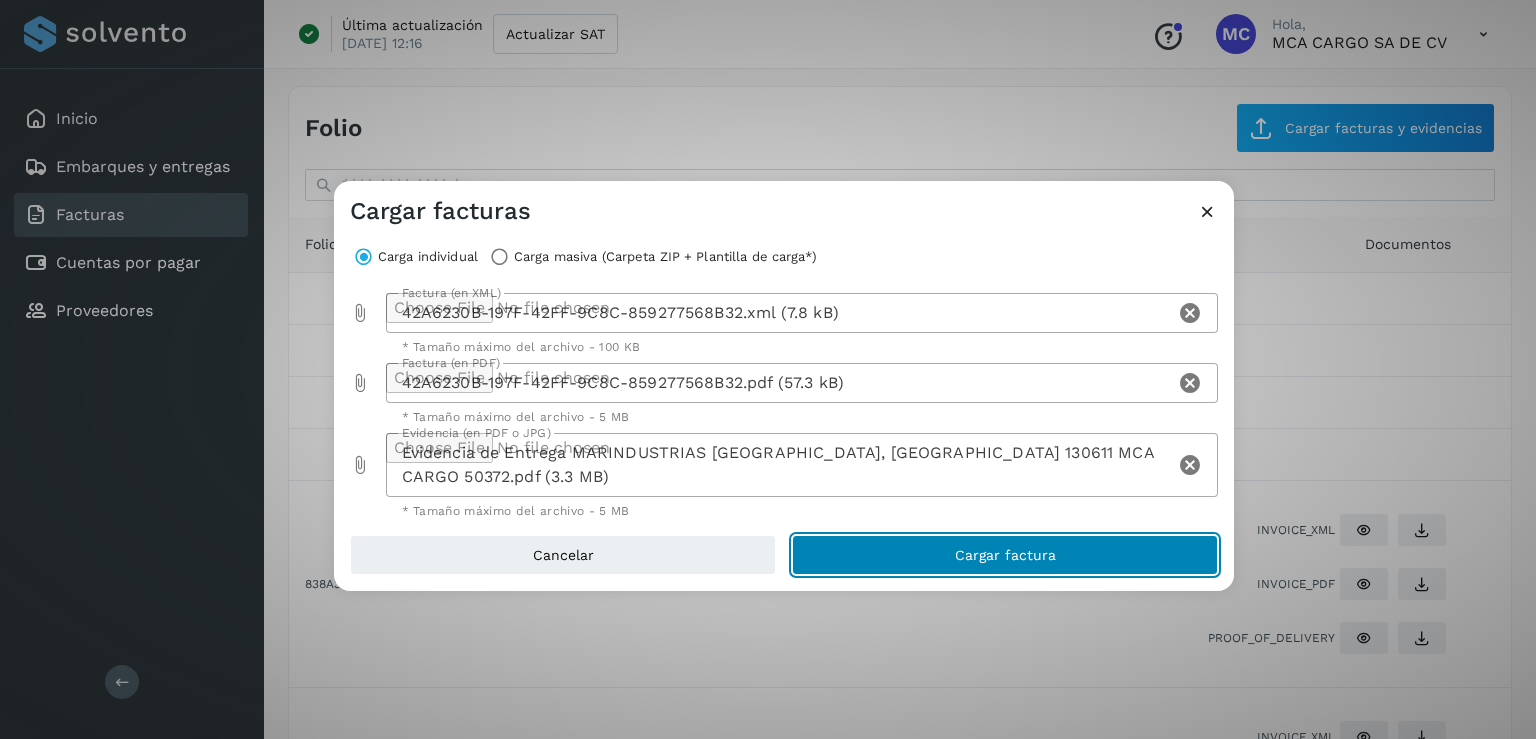 click on "Cargar factura" 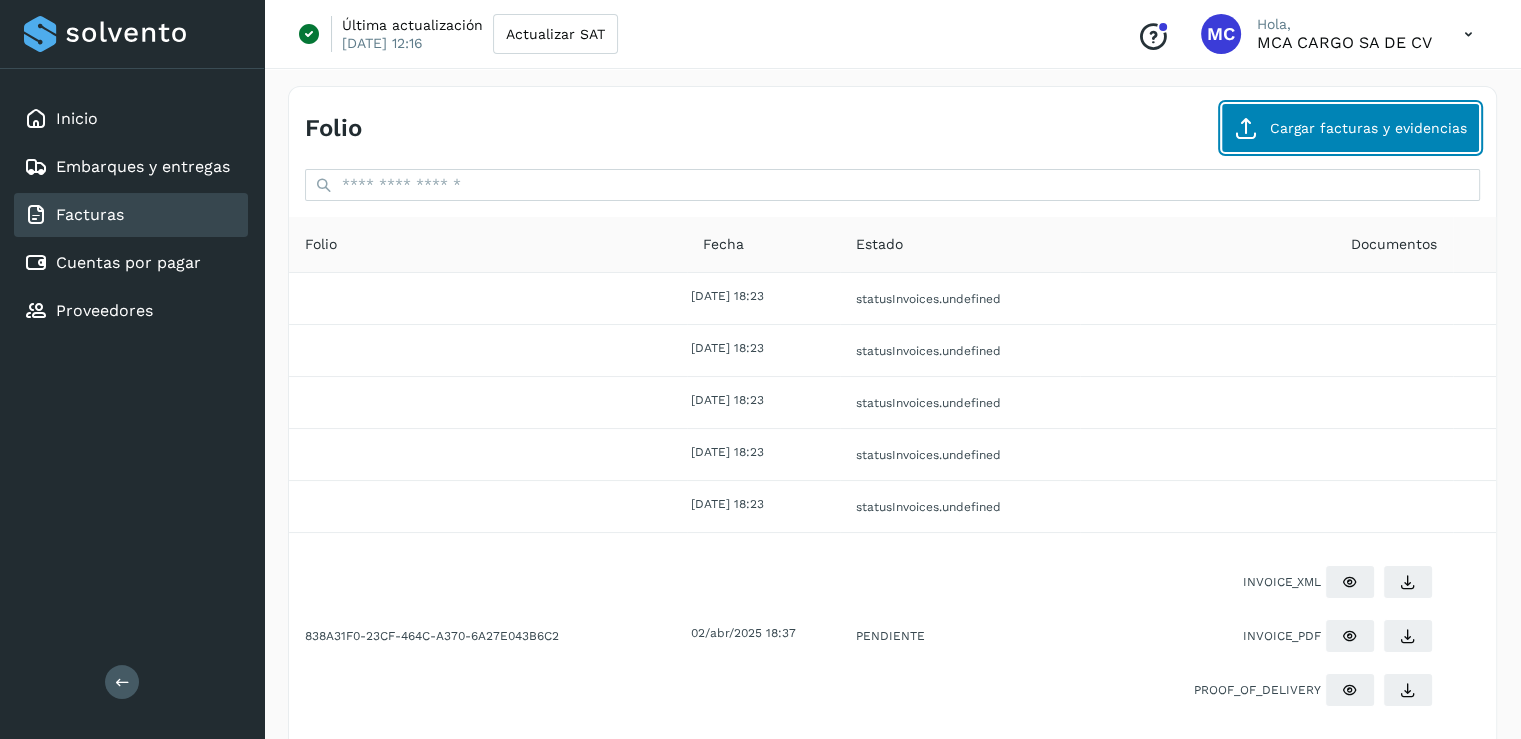click on "Cargar facturas y evidencias" 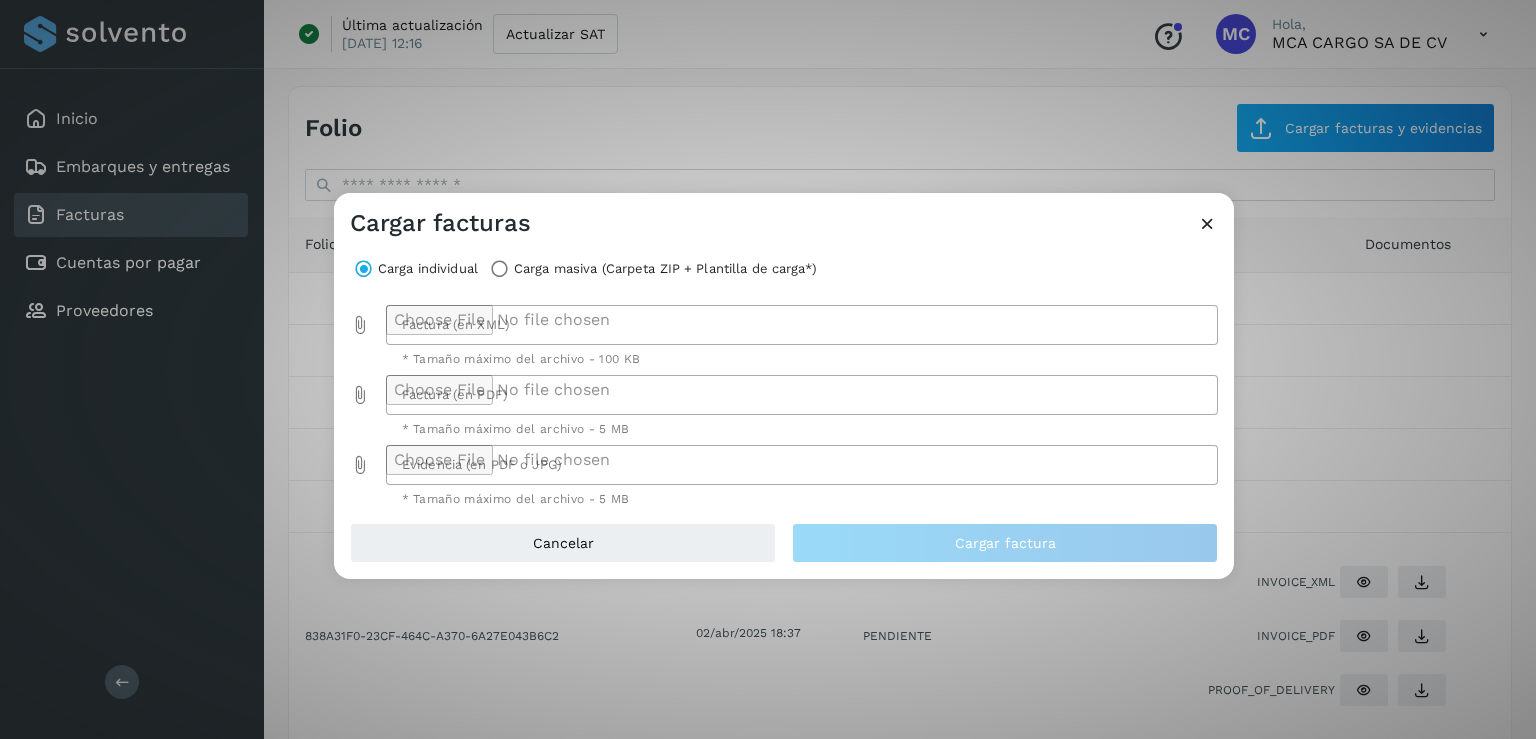 click 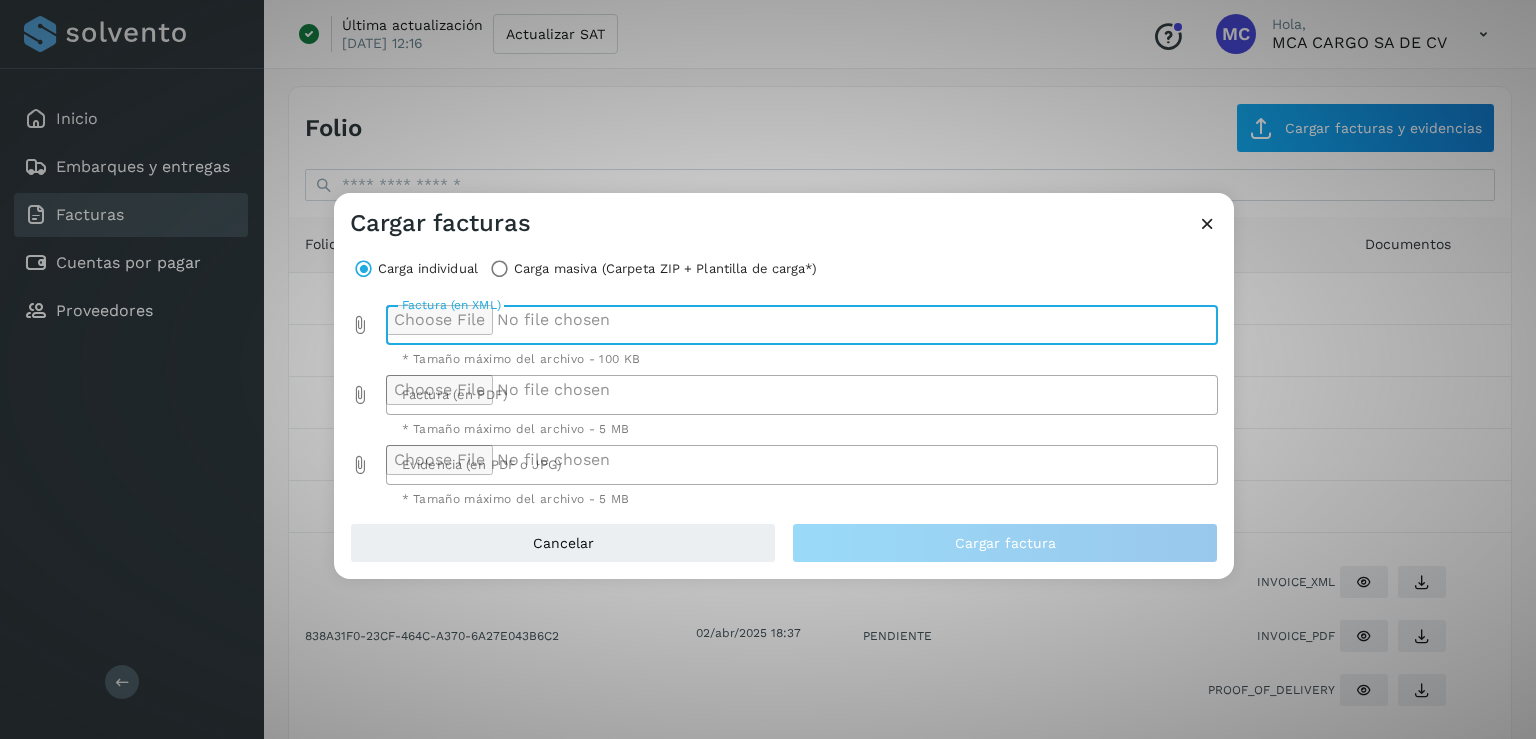 type on "**********" 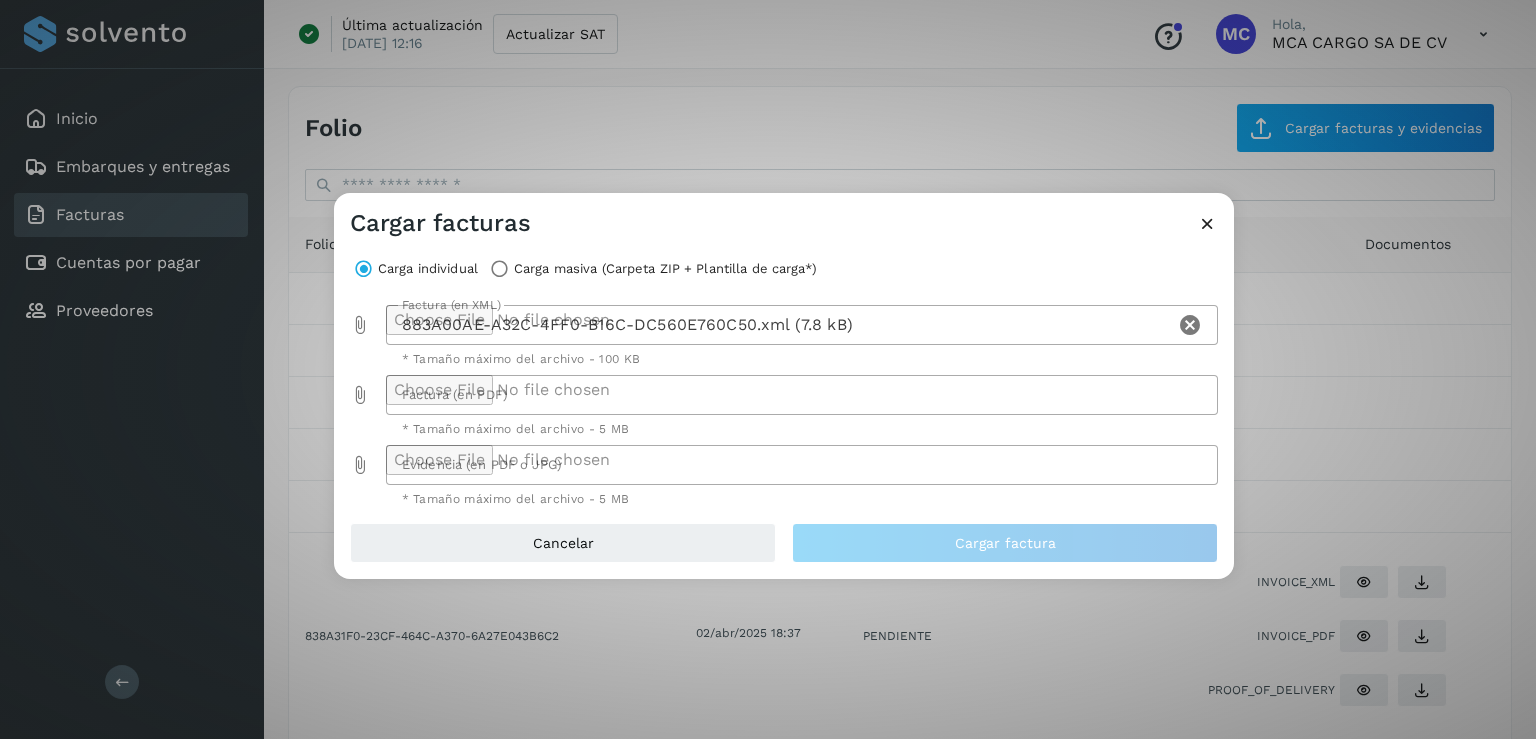 click 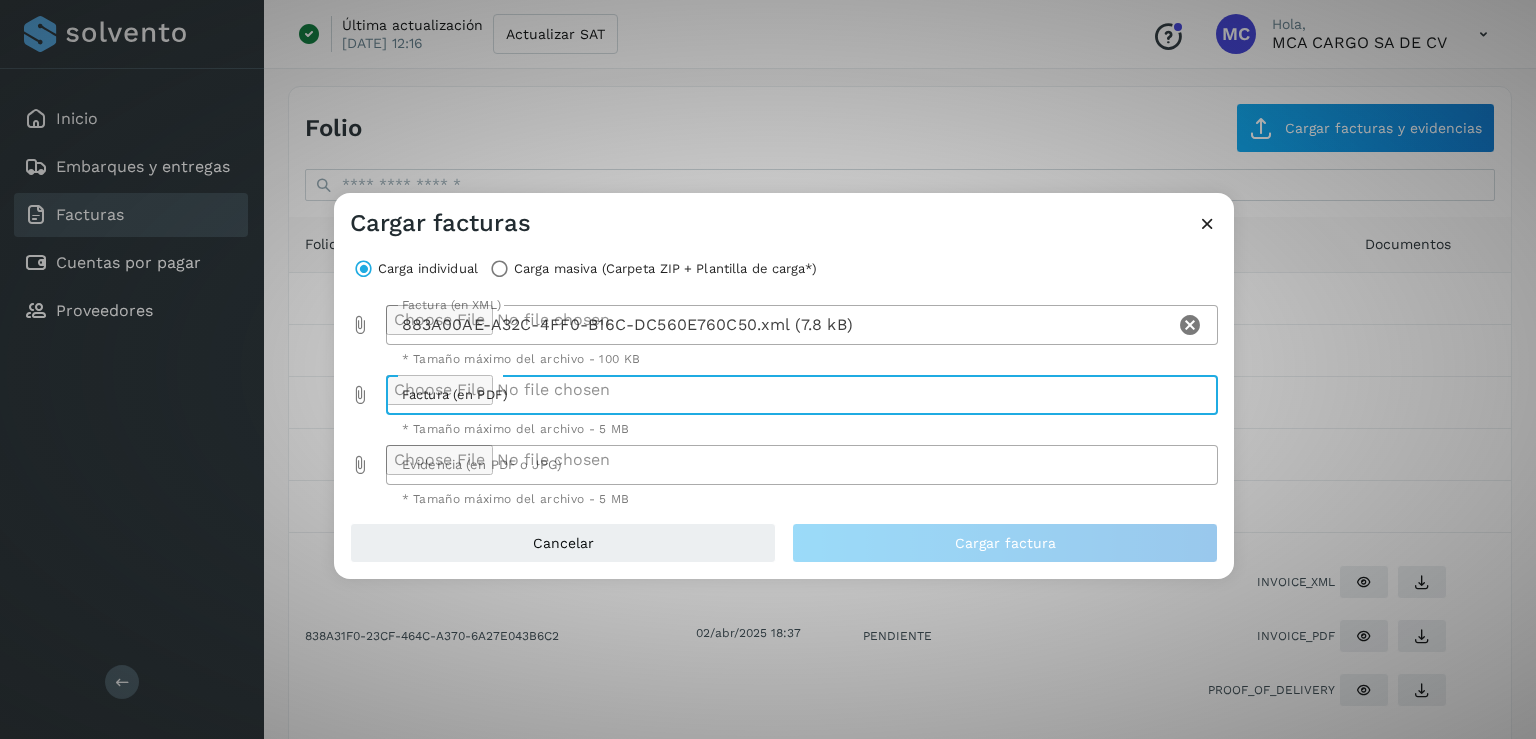 type on "**********" 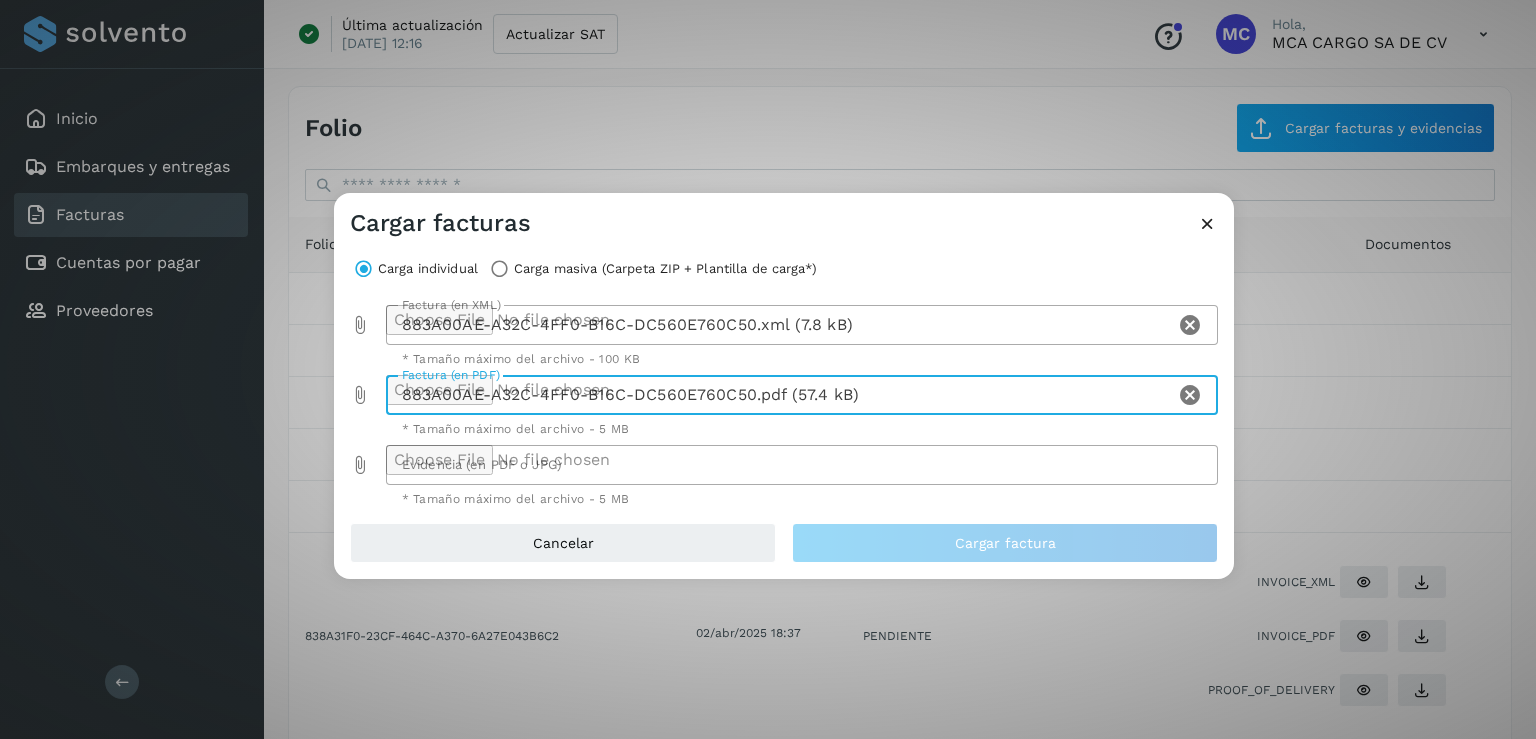click 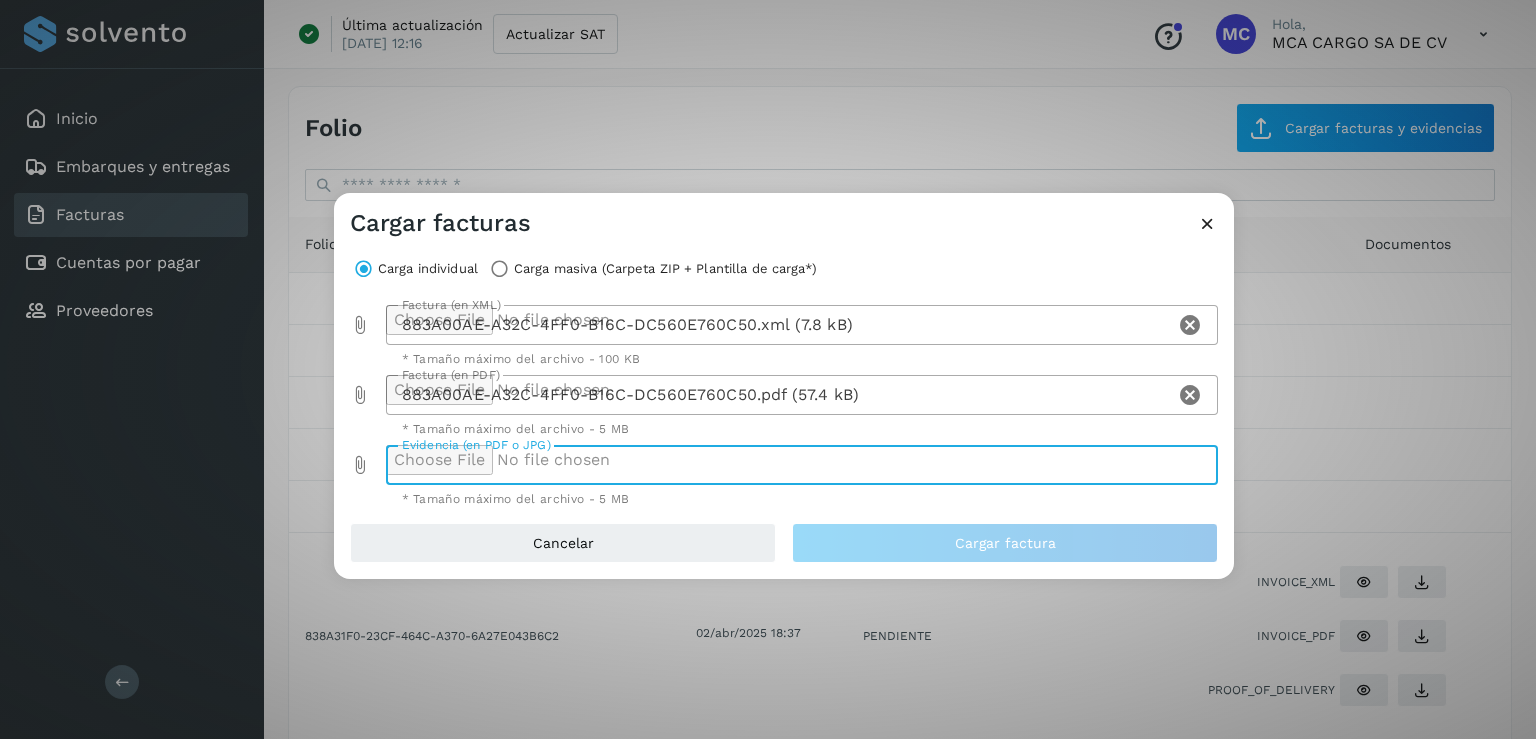 type on "**********" 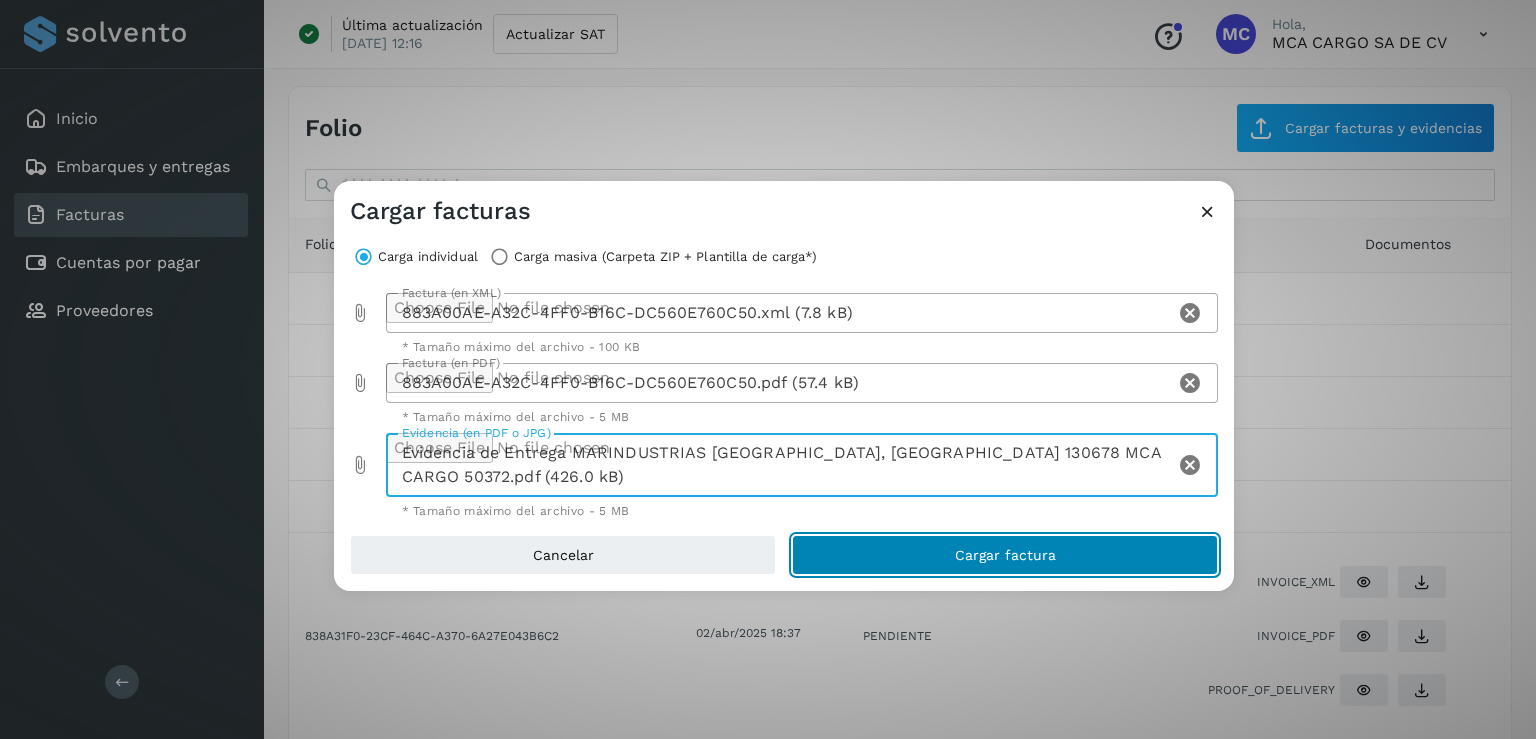 click on "Cargar factura" 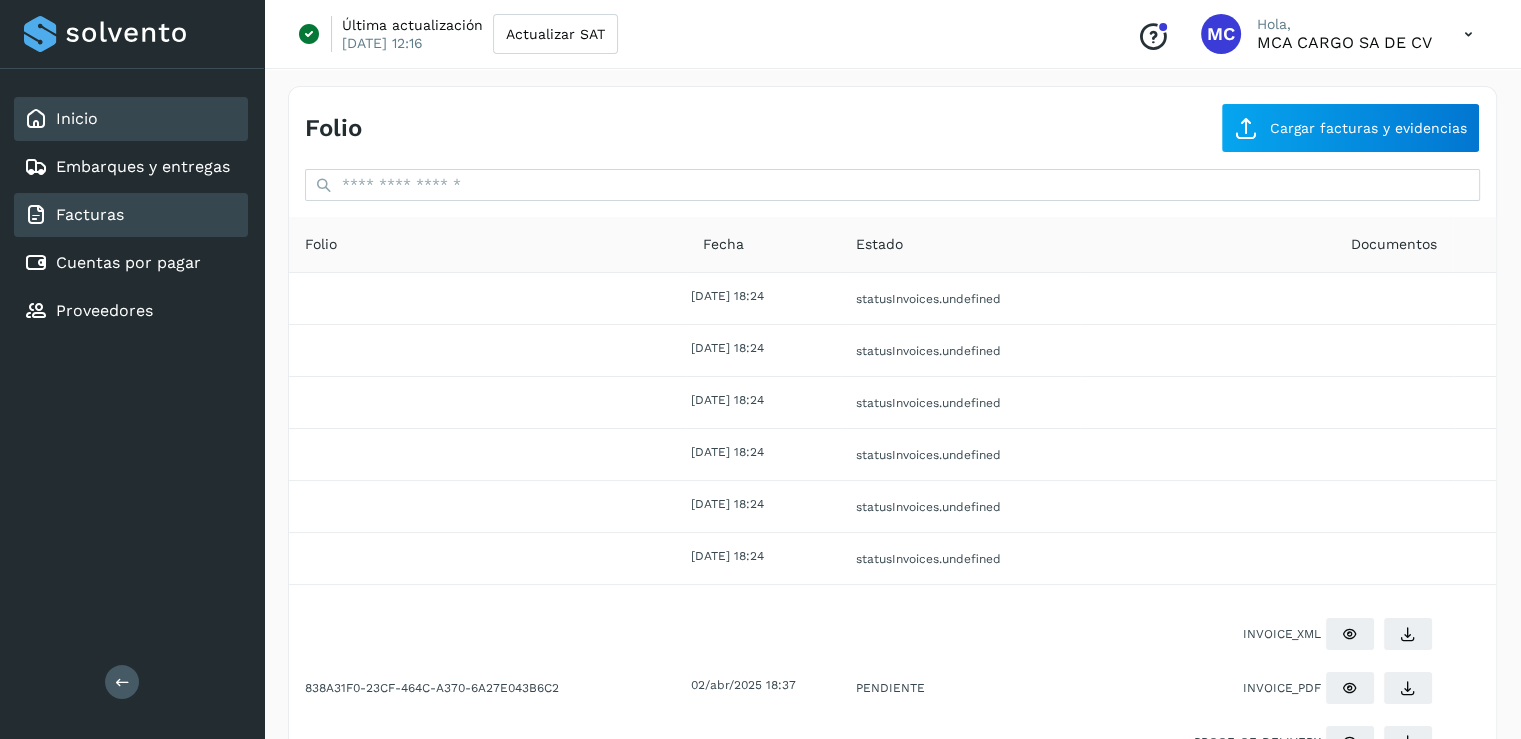 drag, startPoint x: 113, startPoint y: 102, endPoint x: 199, endPoint y: 137, distance: 92.84934 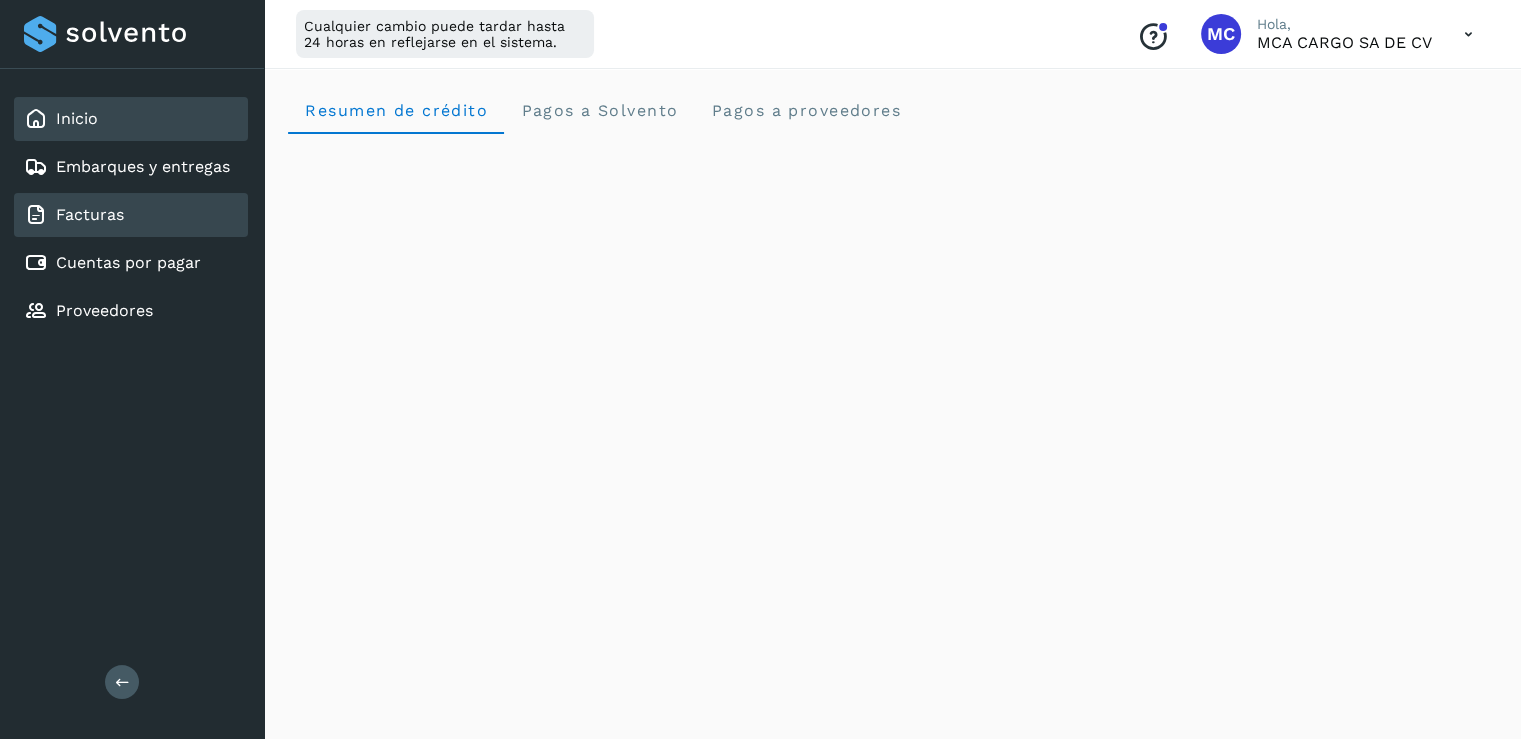 click on "Facturas" 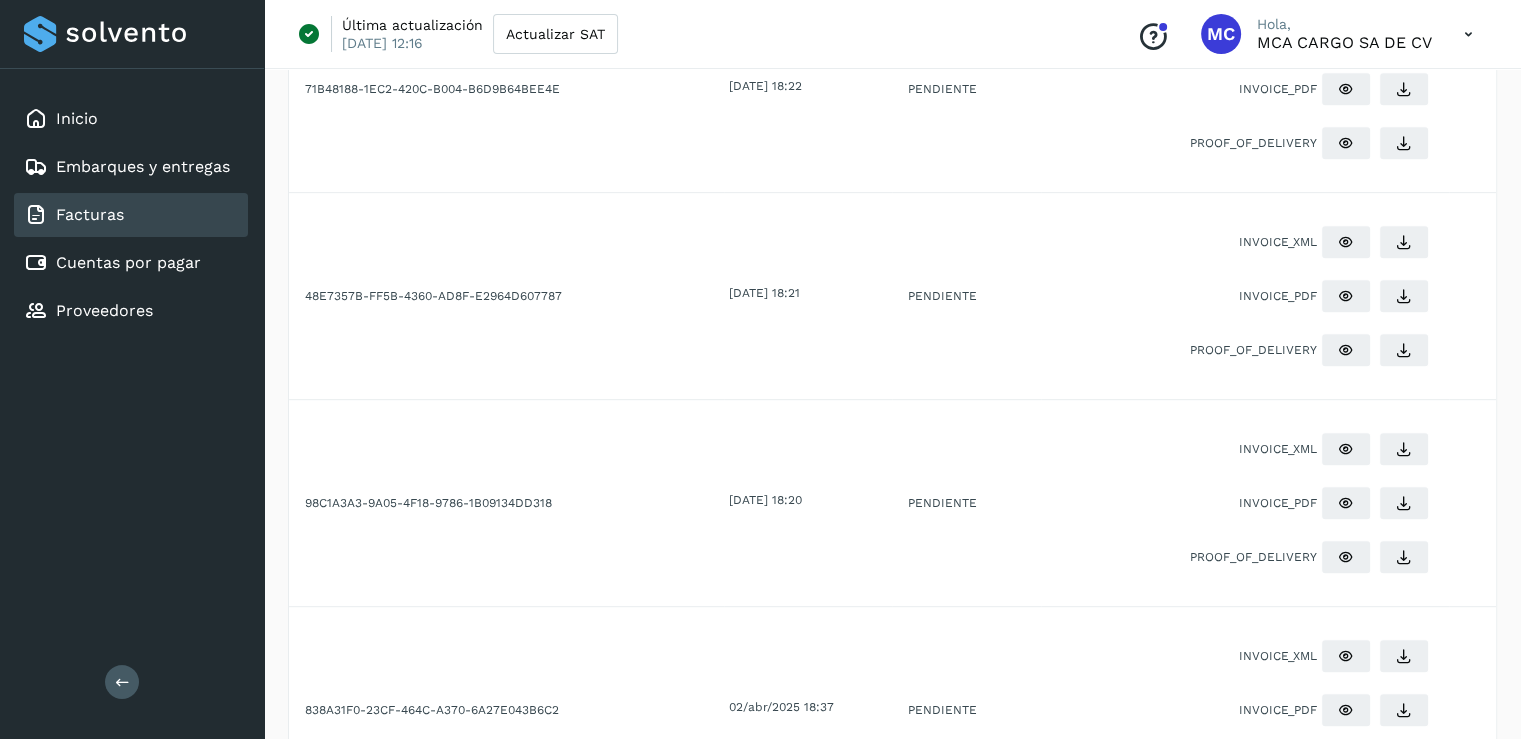 scroll, scrollTop: 900, scrollLeft: 0, axis: vertical 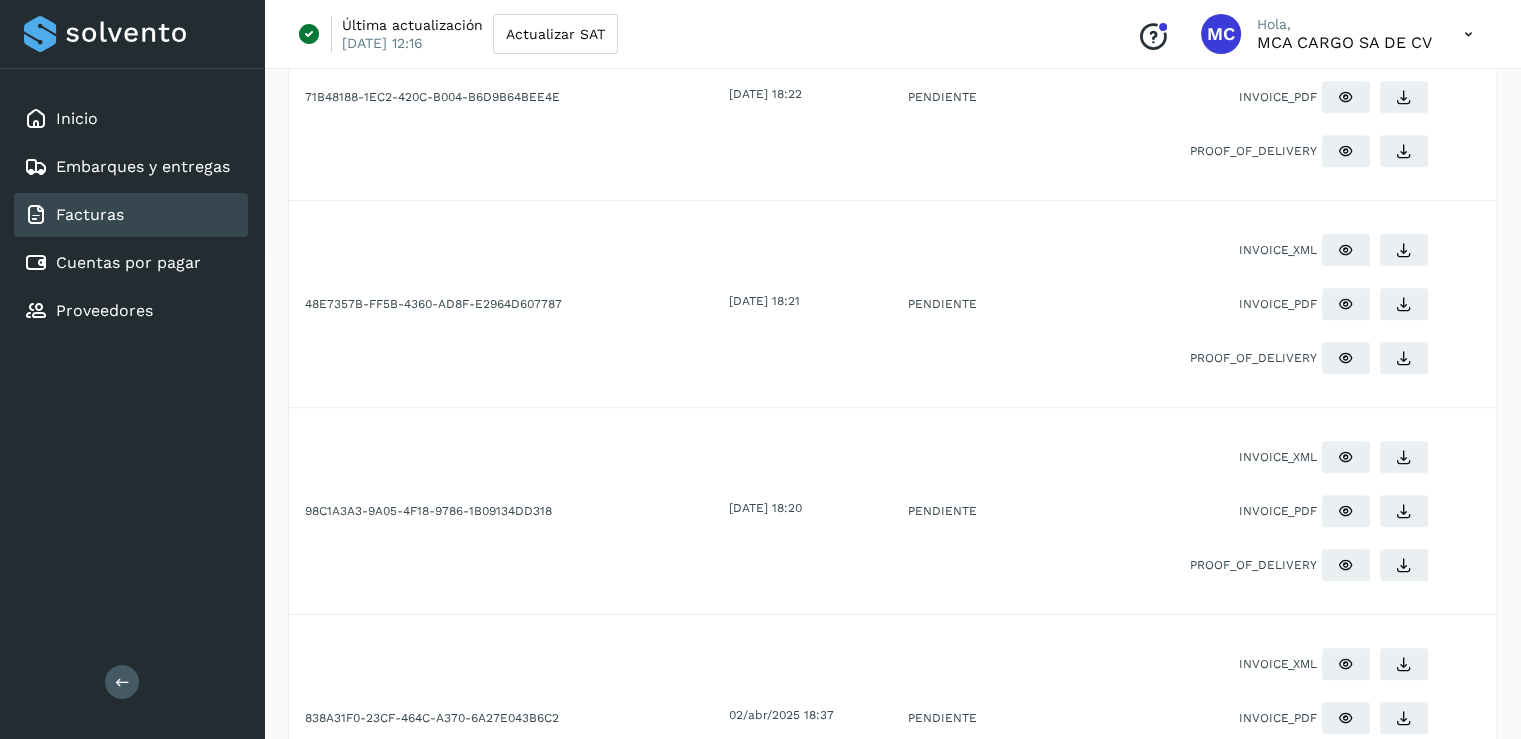 click on "71B48188-1EC2-420C-B004-B6D9B64BEE4E" 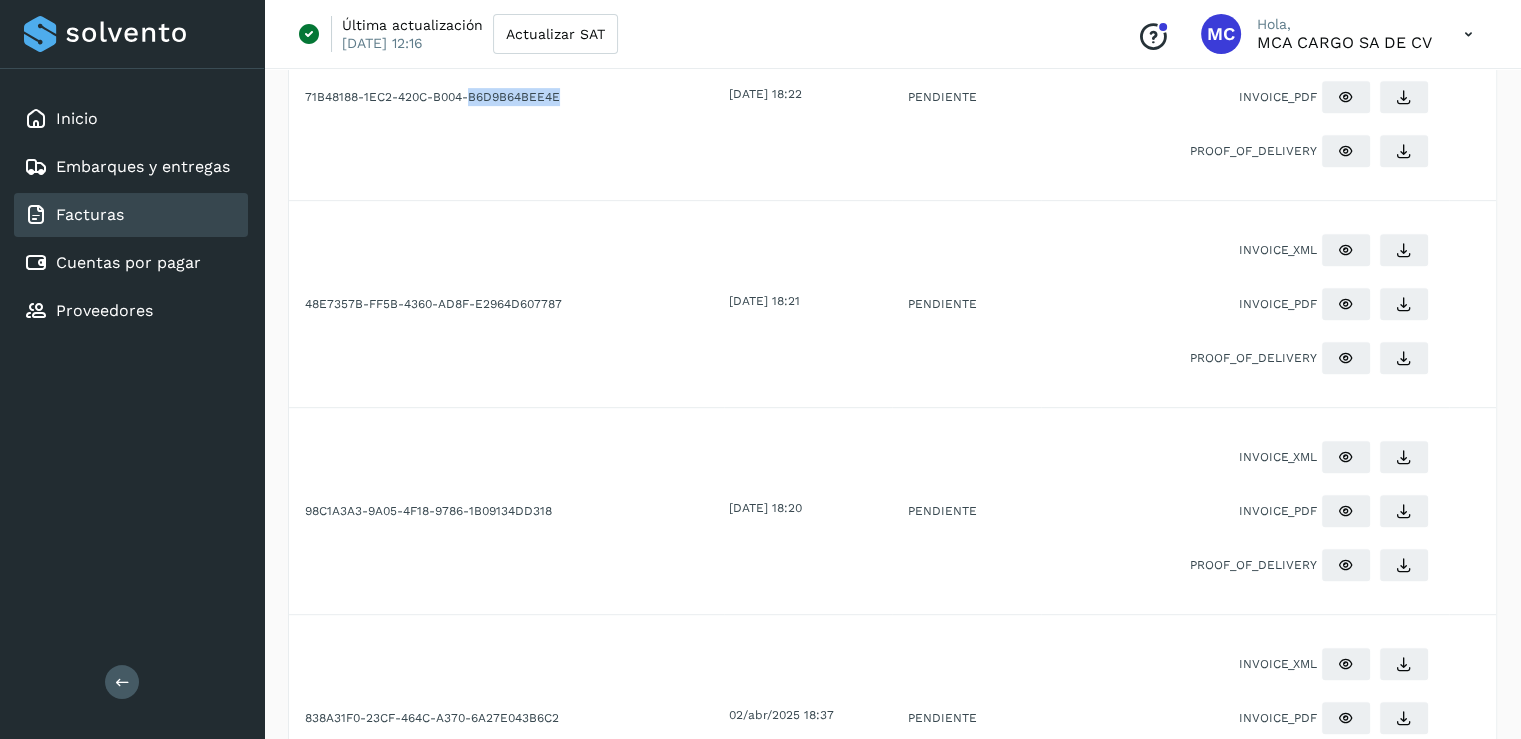 click on "71B48188-1EC2-420C-B004-B6D9B64BEE4E" 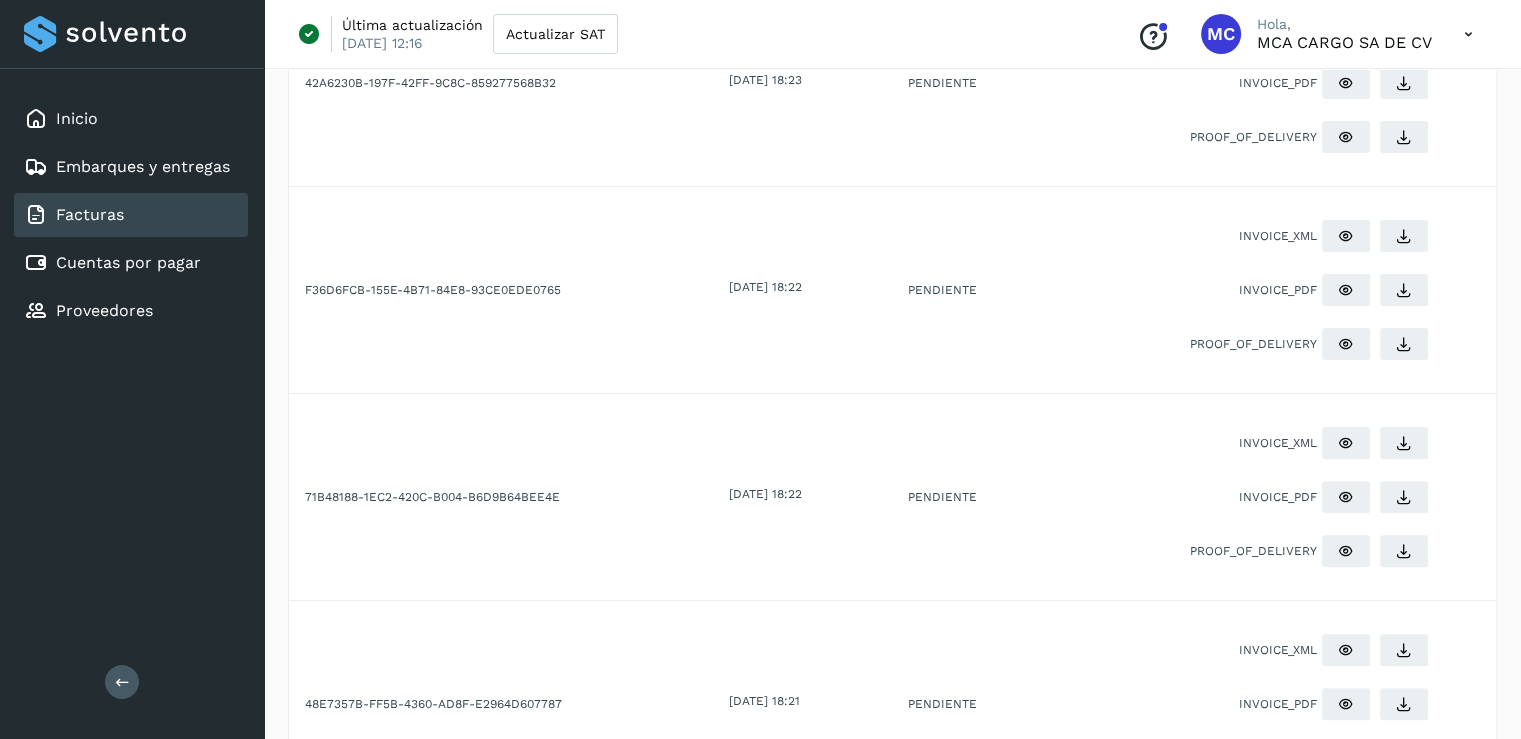 click on "F36D6FCB-155E-4B71-84E8-93CE0EDE0765" 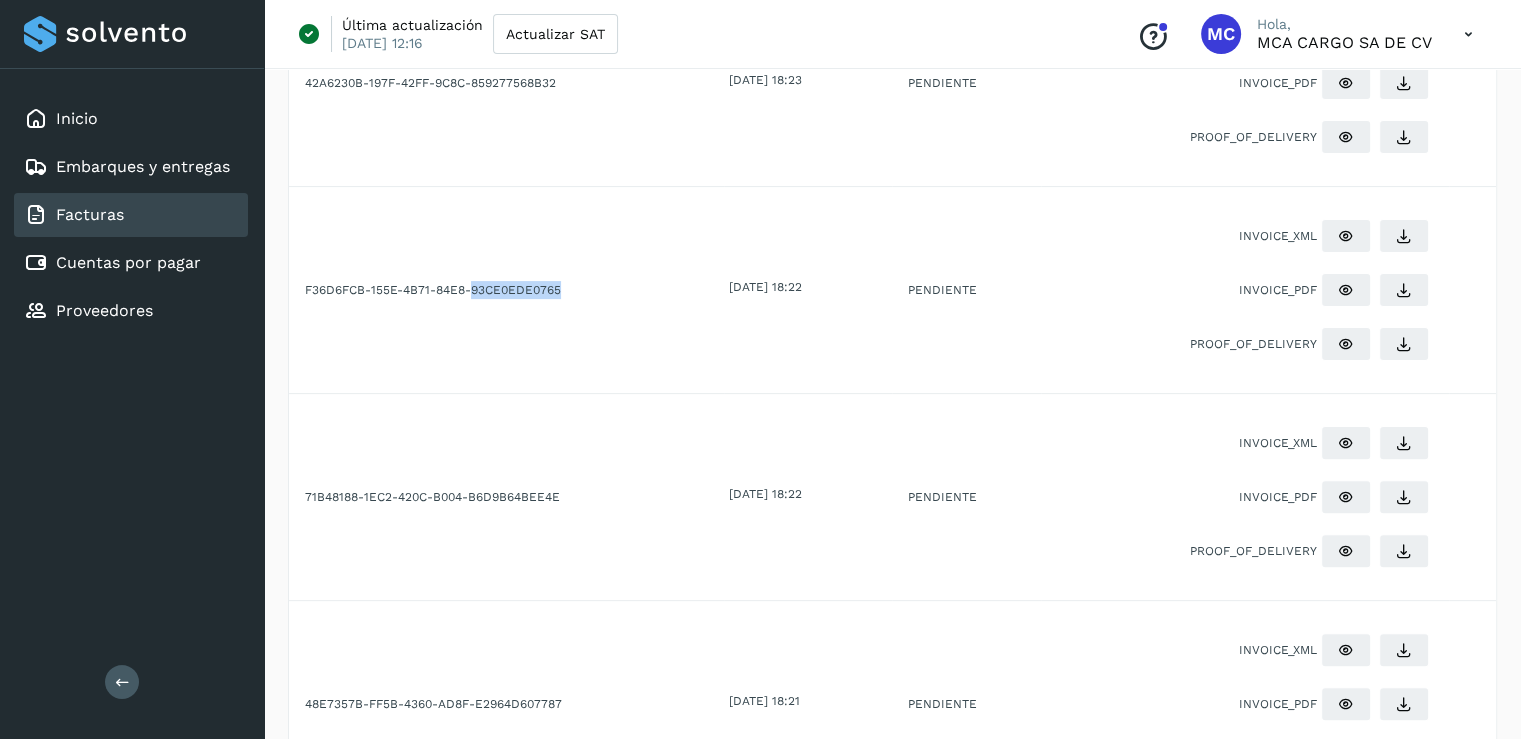 click on "F36D6FCB-155E-4B71-84E8-93CE0EDE0765" 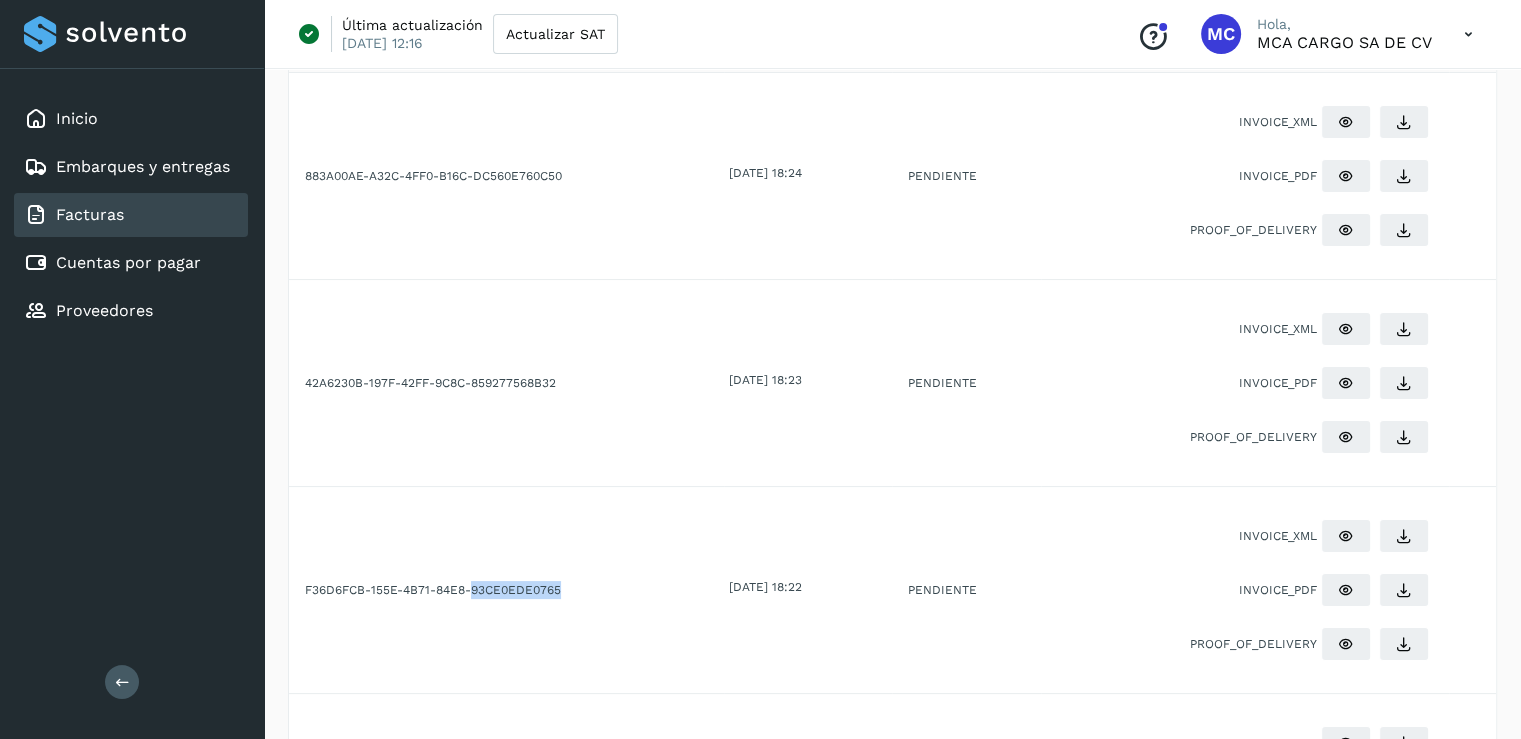scroll, scrollTop: 0, scrollLeft: 0, axis: both 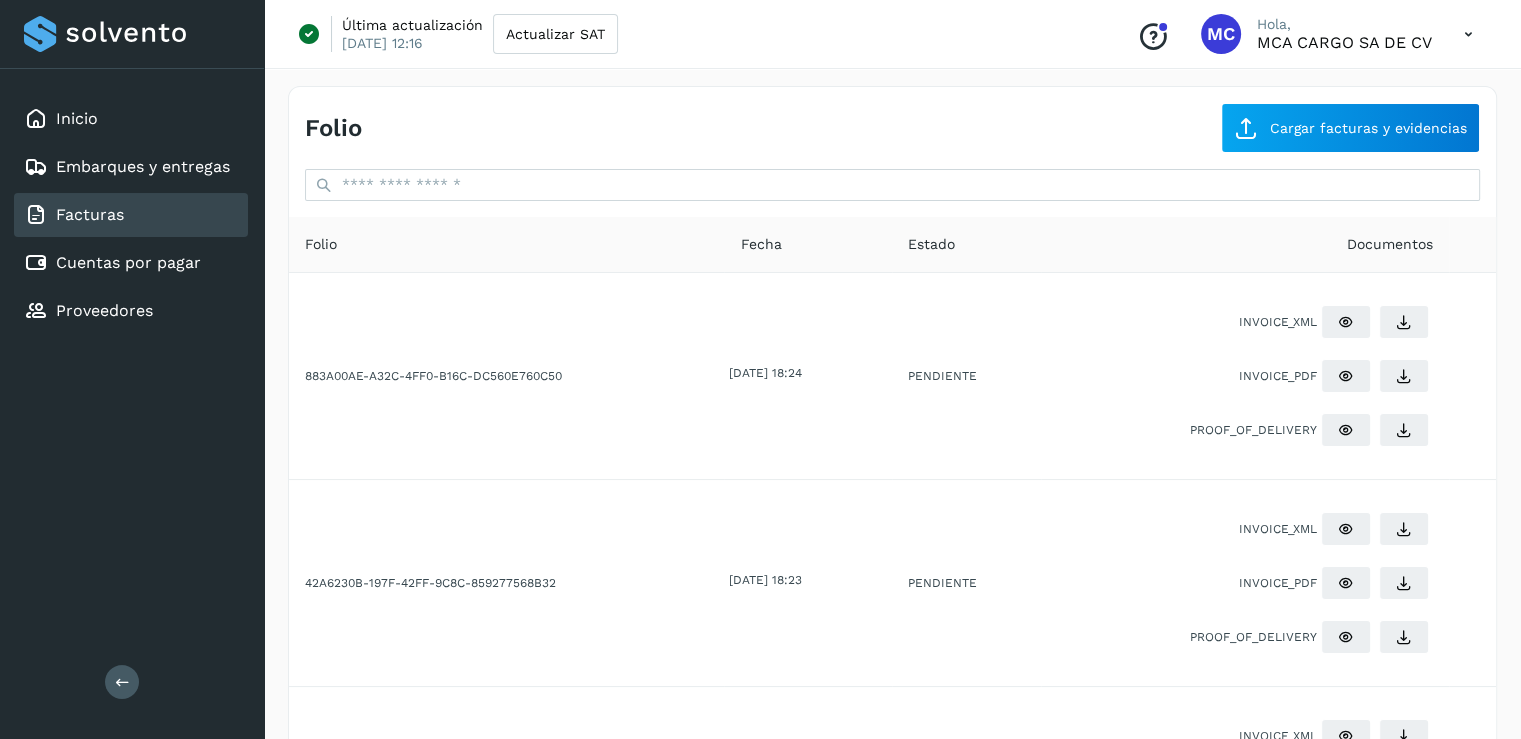 click on "883A00AE-A32C-4FF0-B16C-DC560E760C50" 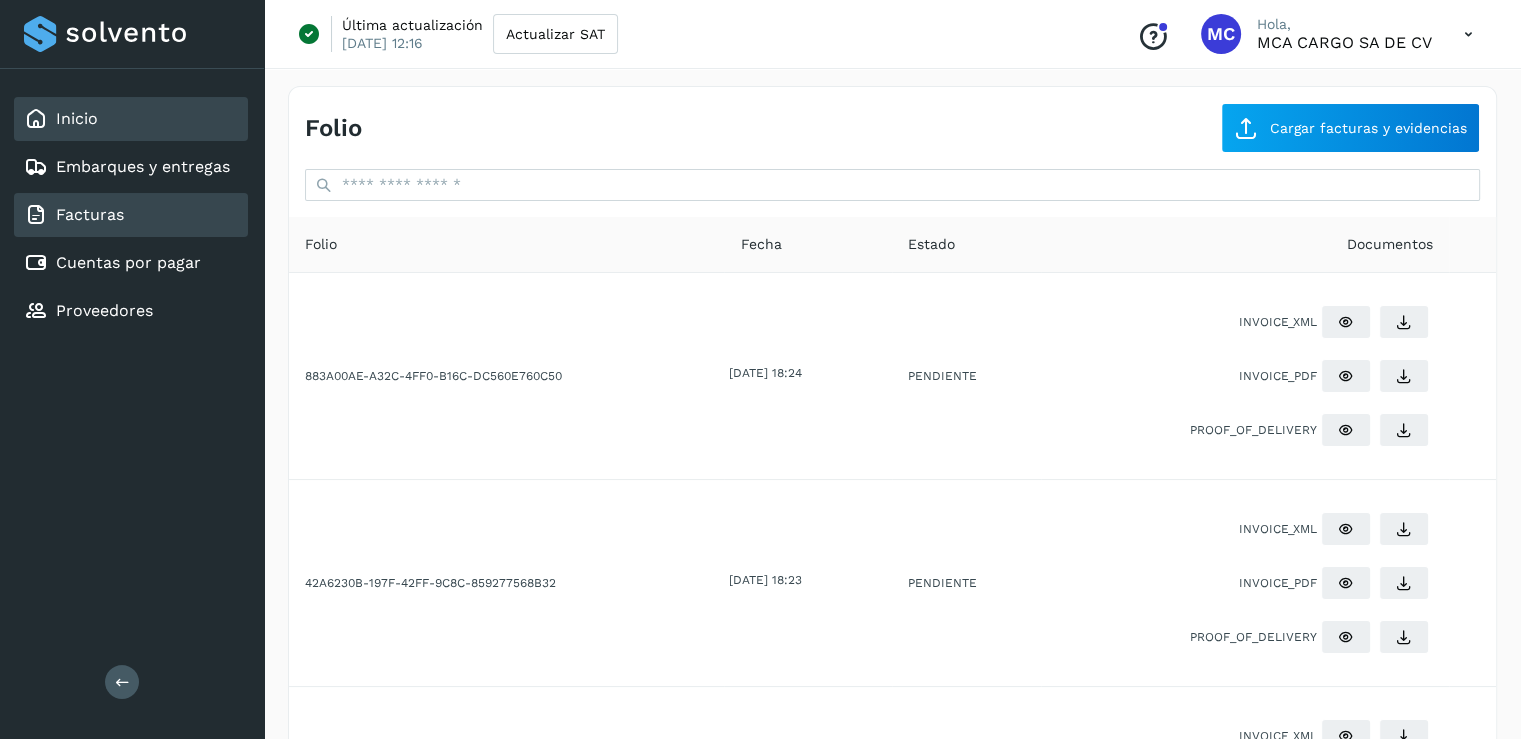 click on "Inicio" 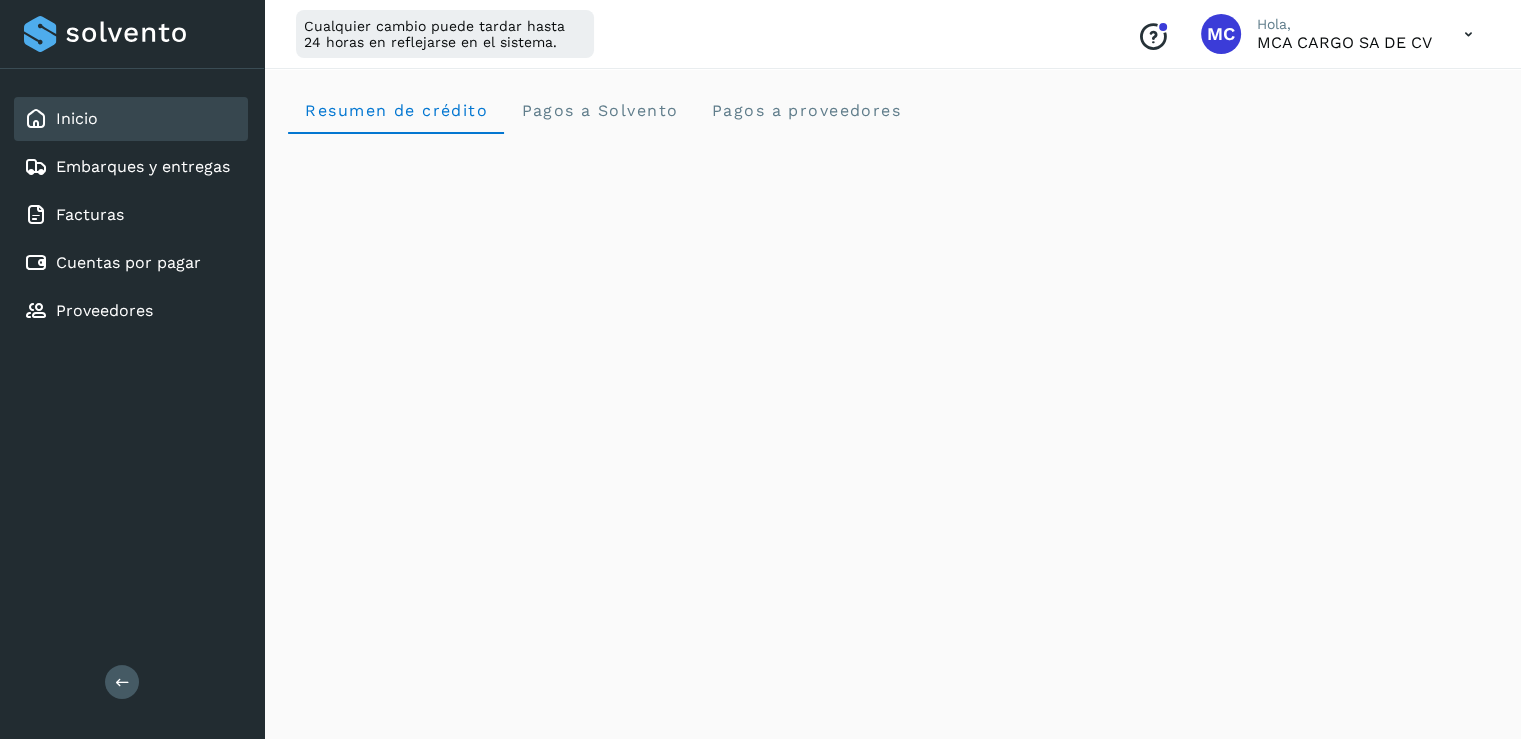 click on "Conoce nuestros beneficios
MC Hola, MCA CARGO SA DE CV" at bounding box center (1305, 34) 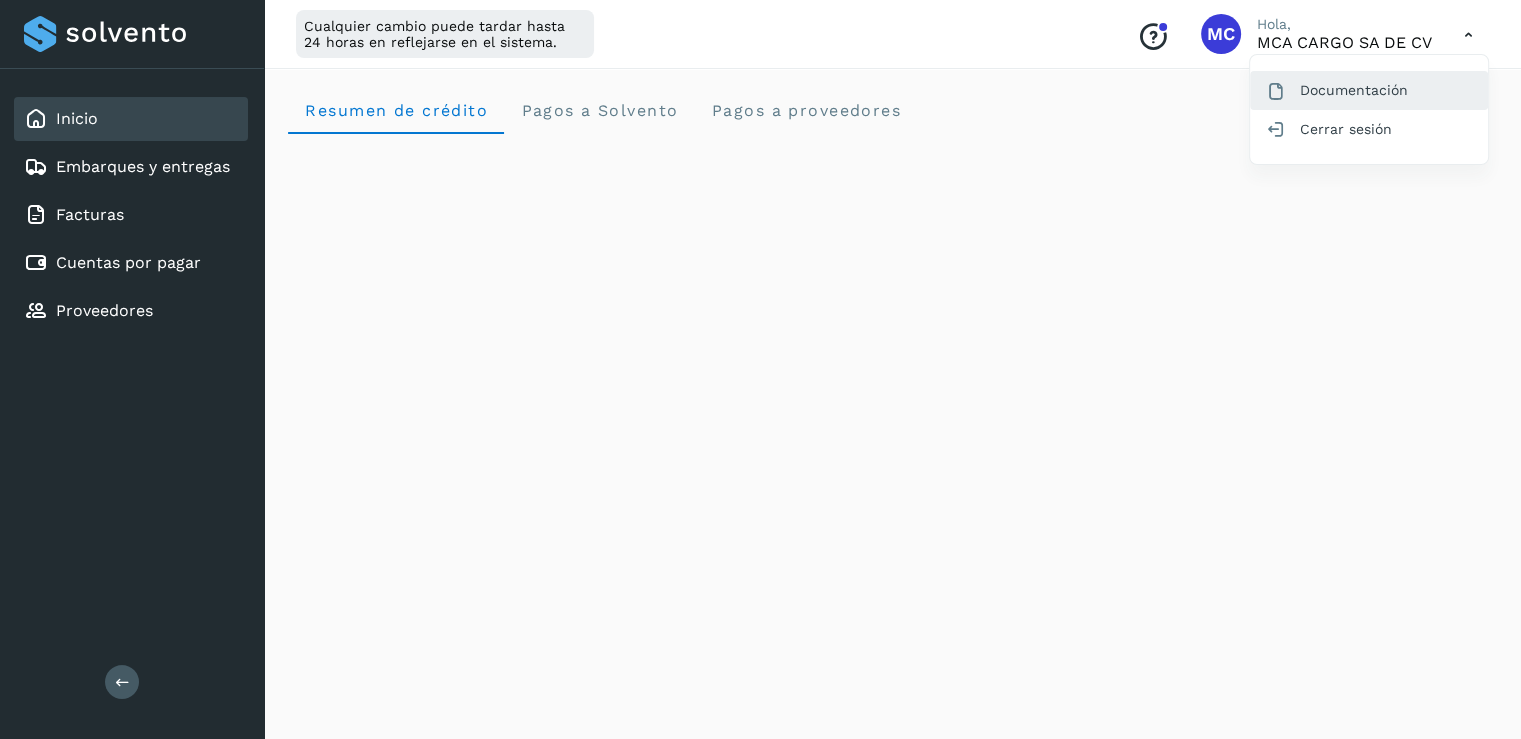 click on "Documentación" 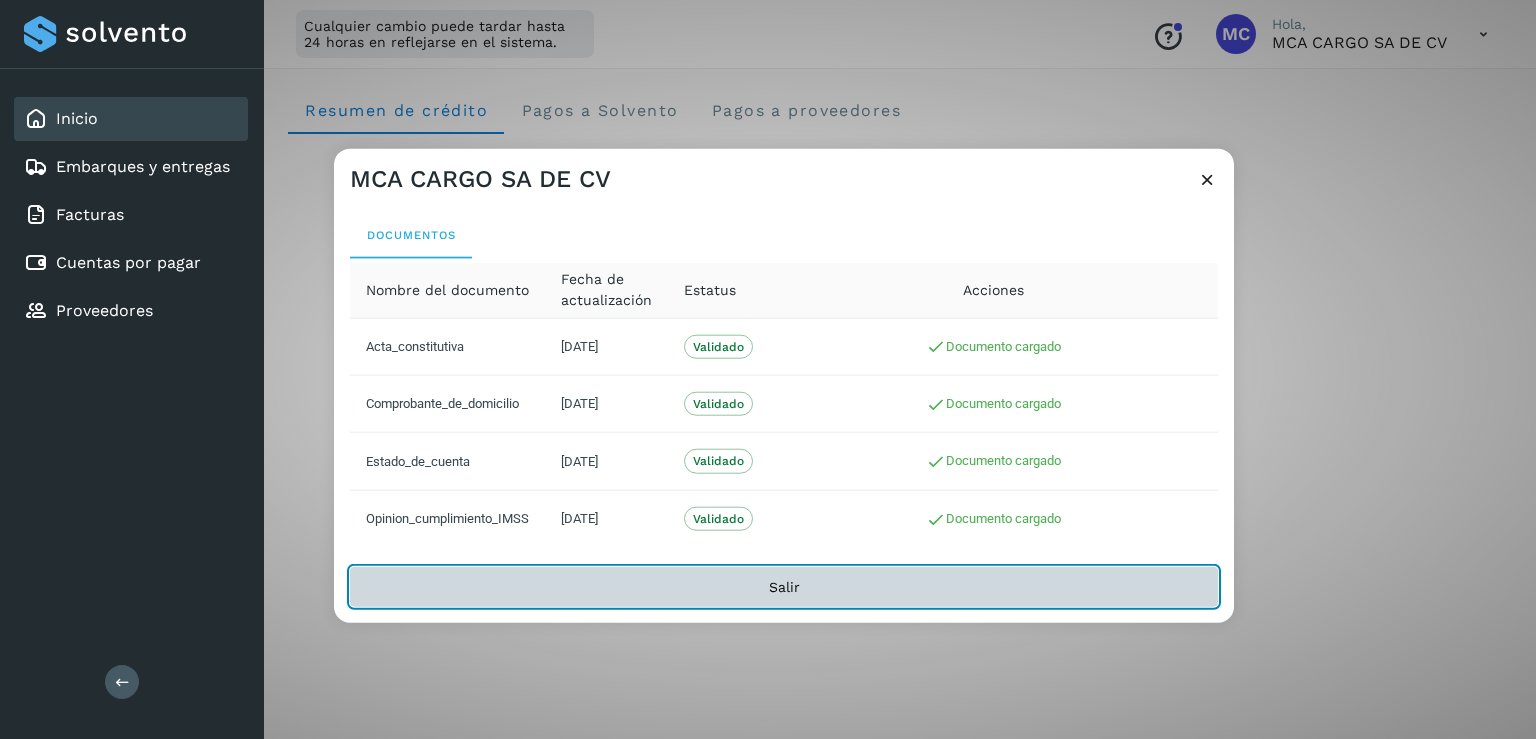 click on "Salir" 